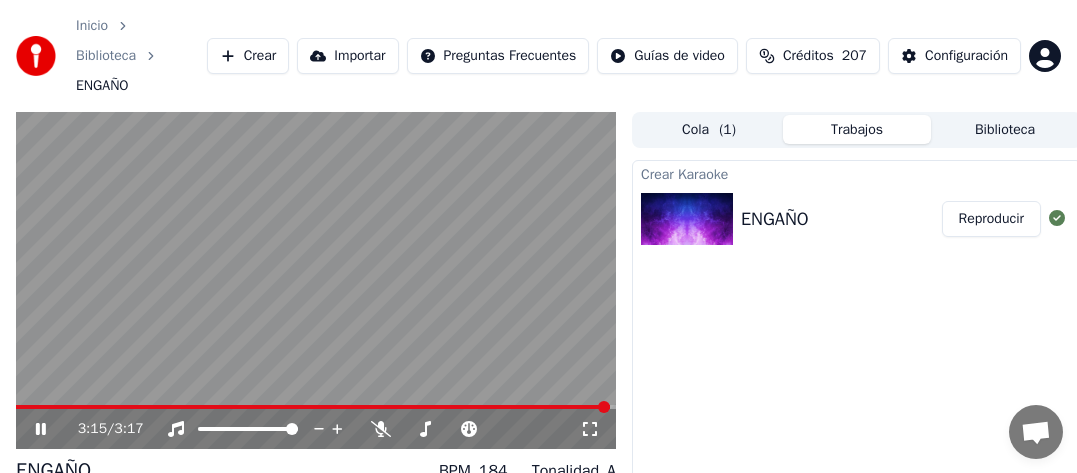 scroll, scrollTop: 0, scrollLeft: 0, axis: both 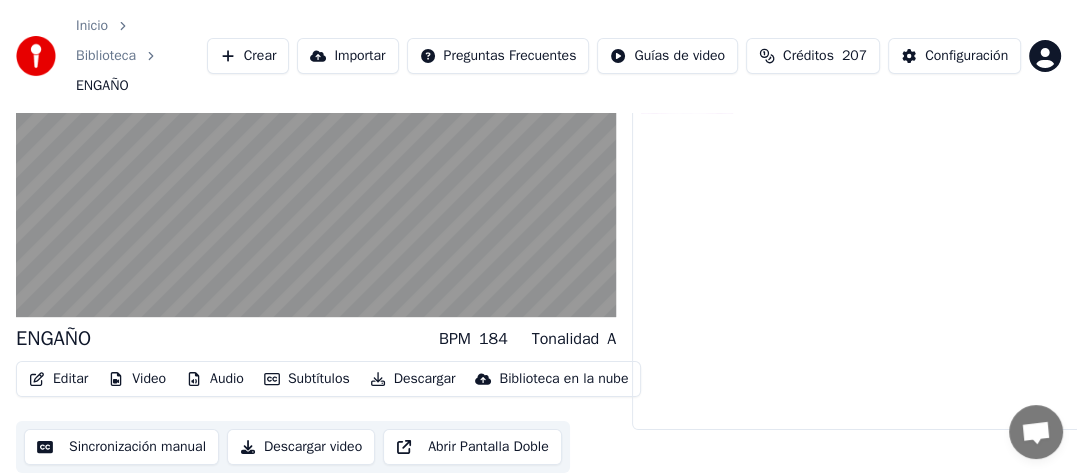 click on "Descargar video" at bounding box center [301, 447] 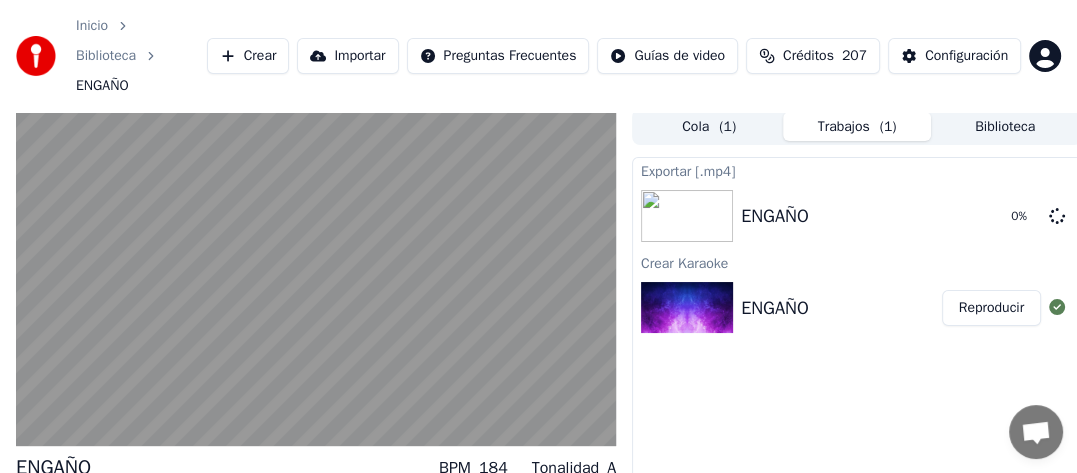scroll, scrollTop: 0, scrollLeft: 0, axis: both 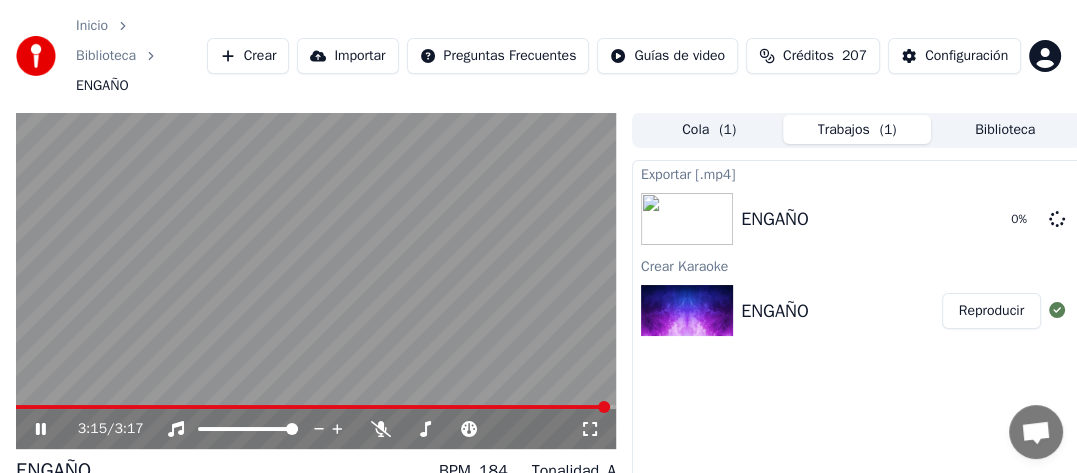 click at bounding box center [313, 407] 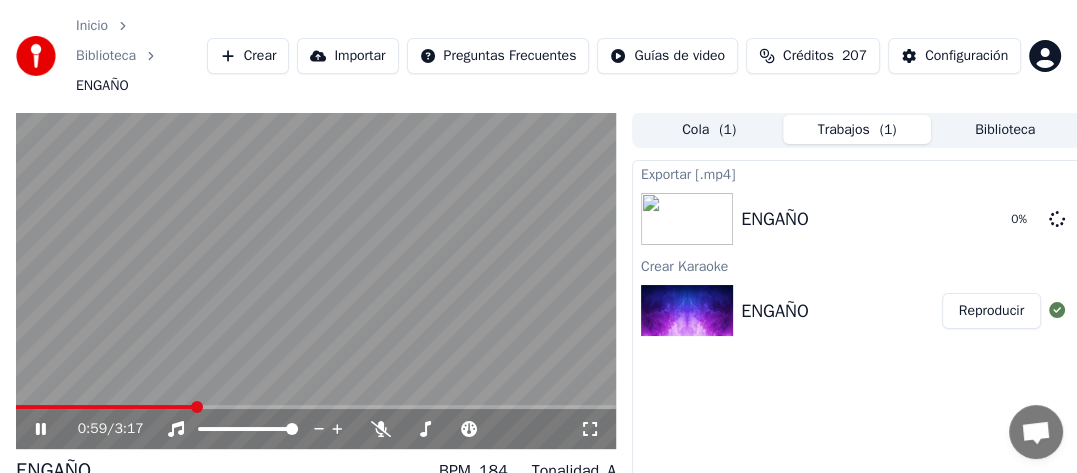 click at bounding box center (316, 281) 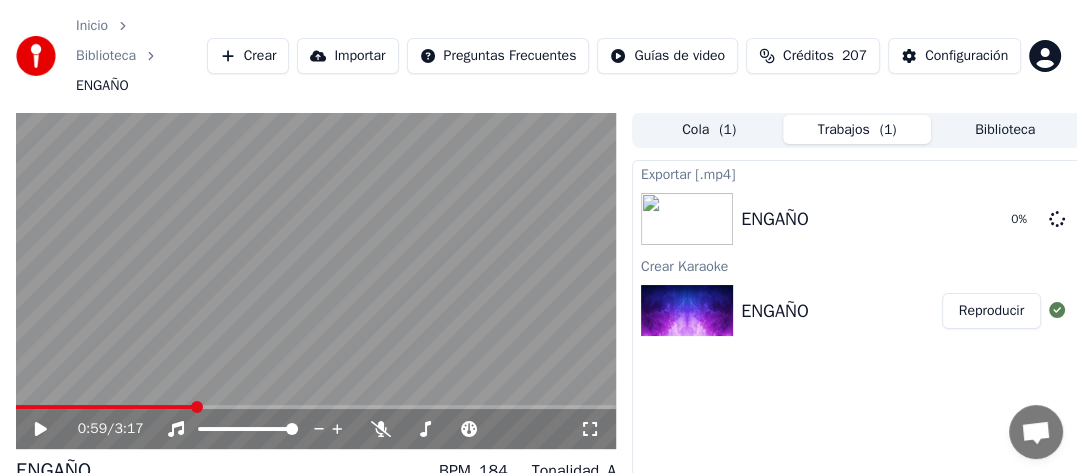 click at bounding box center [105, 407] 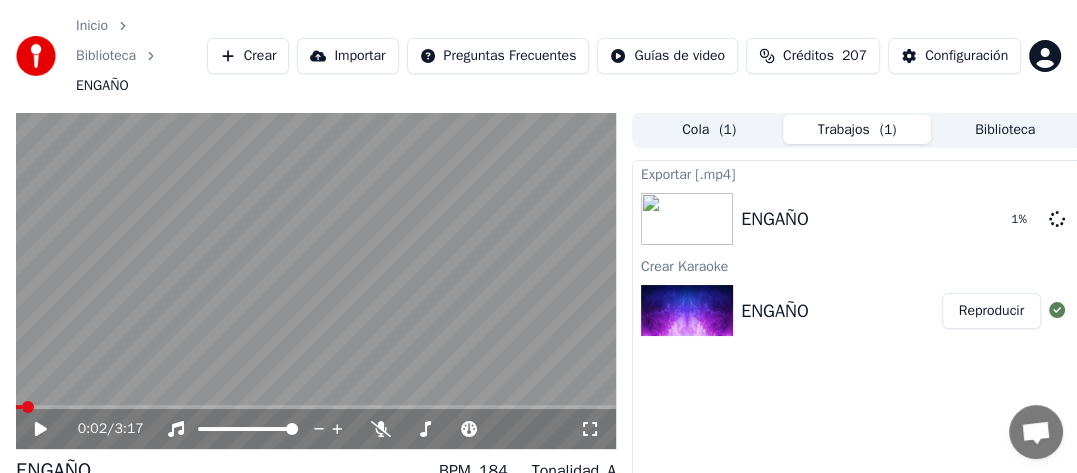 click at bounding box center (28, 407) 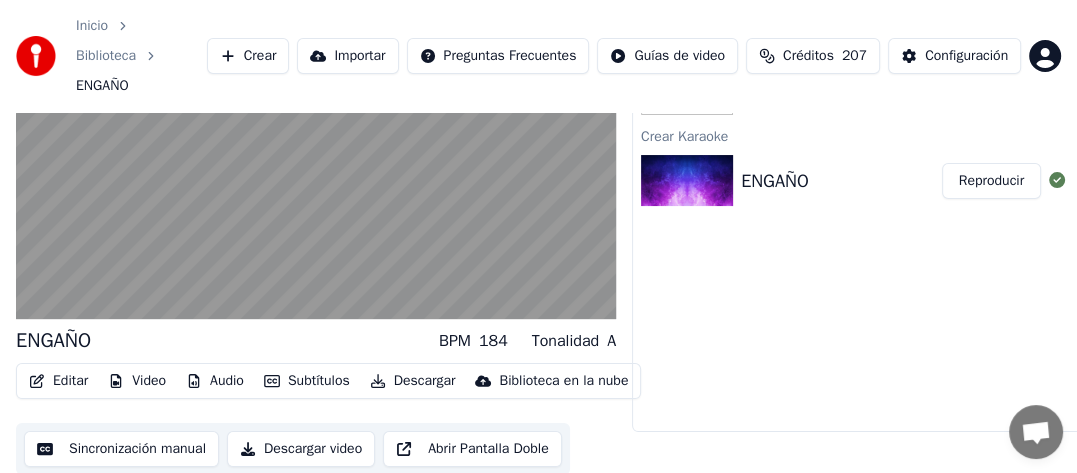 scroll, scrollTop: 132, scrollLeft: 0, axis: vertical 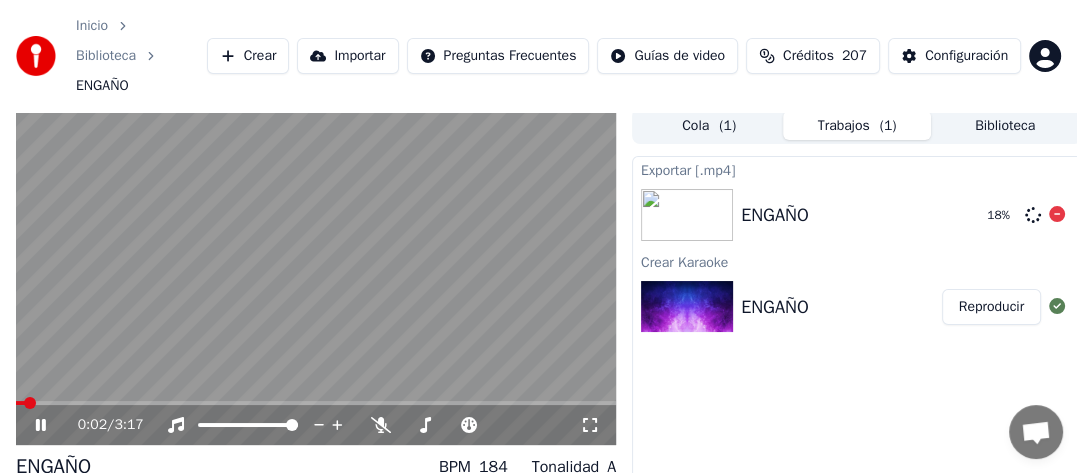 click 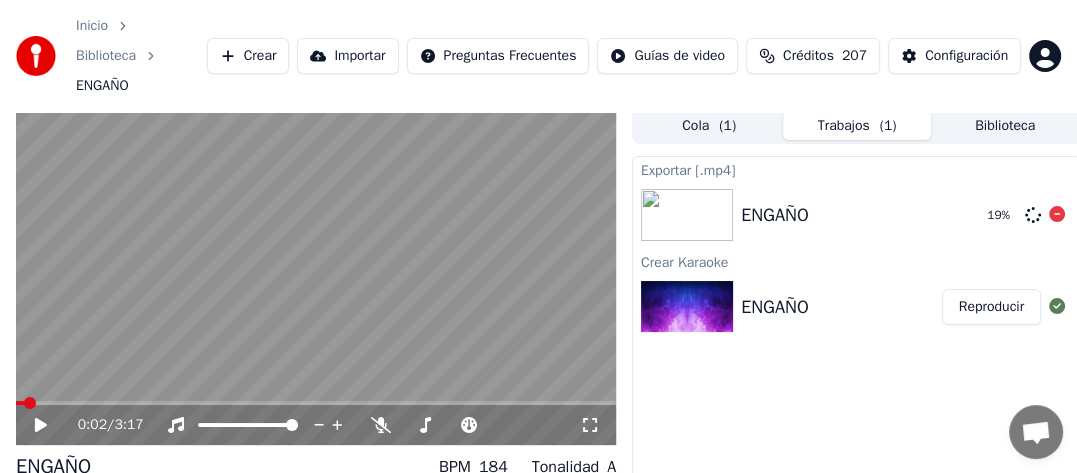 click 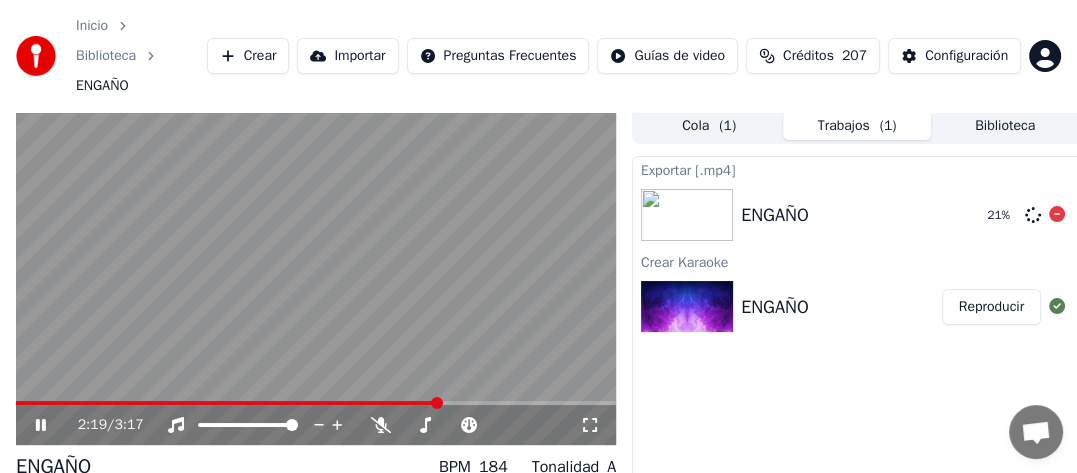 click 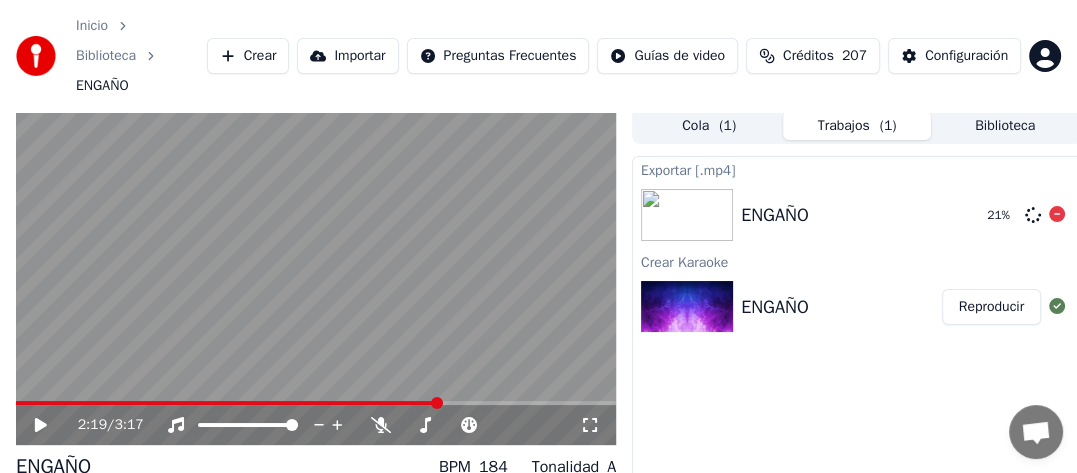 click on "Importar" at bounding box center [347, 56] 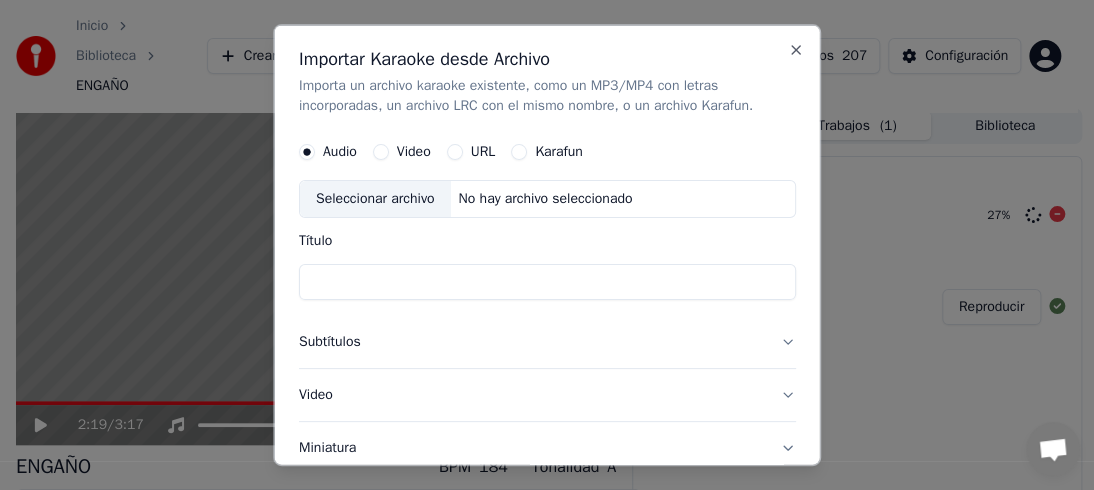 click on "Audio" at bounding box center (340, 151) 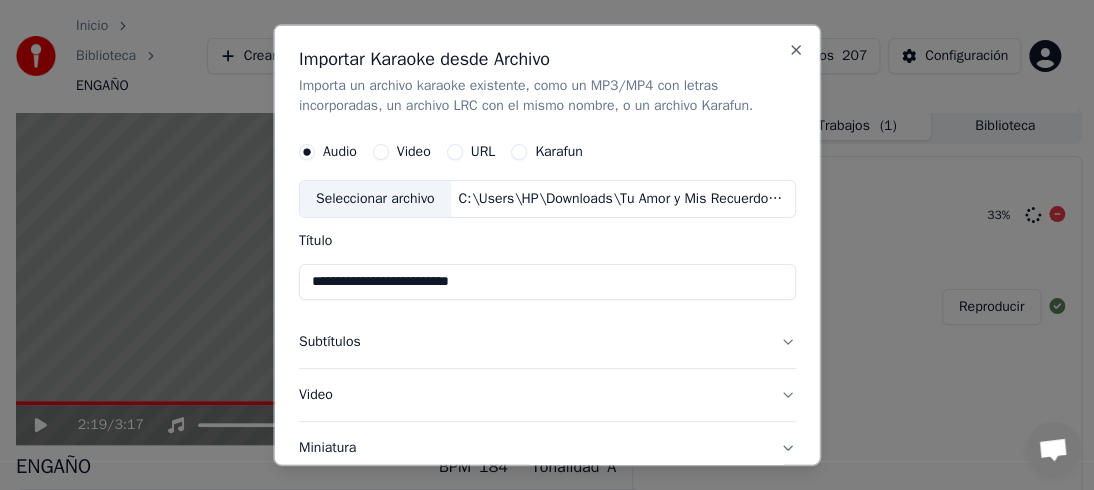 type on "**********" 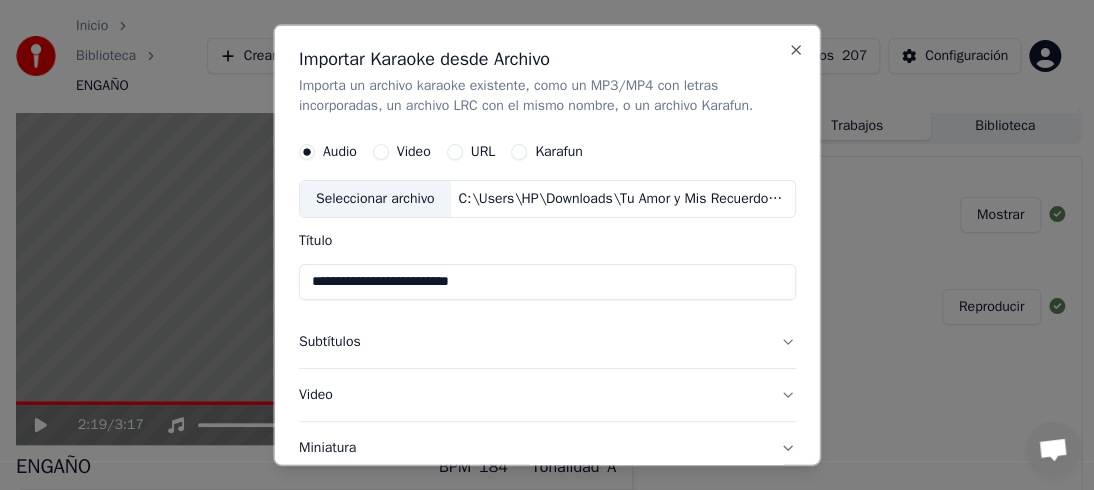 scroll, scrollTop: 8, scrollLeft: 0, axis: vertical 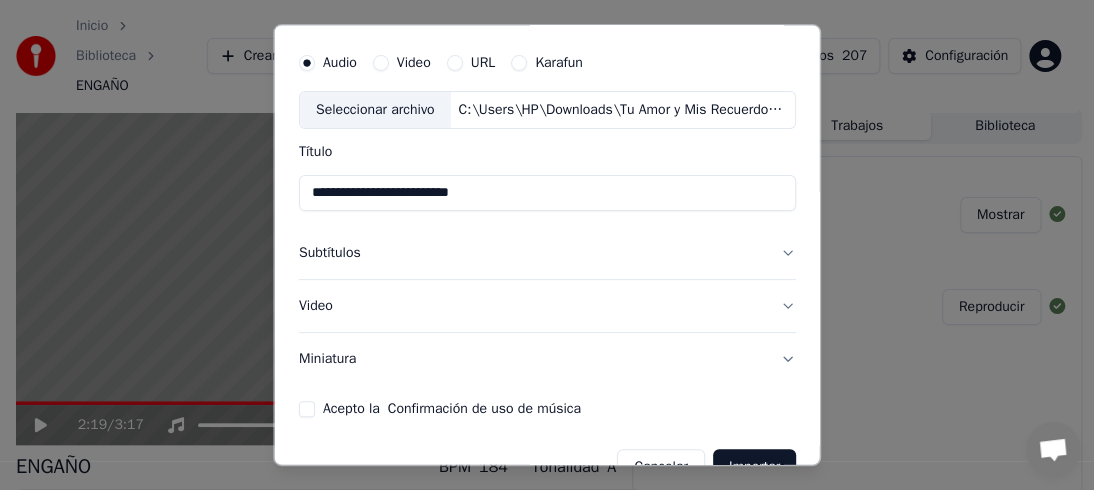 click on "Subtítulos" at bounding box center (547, 253) 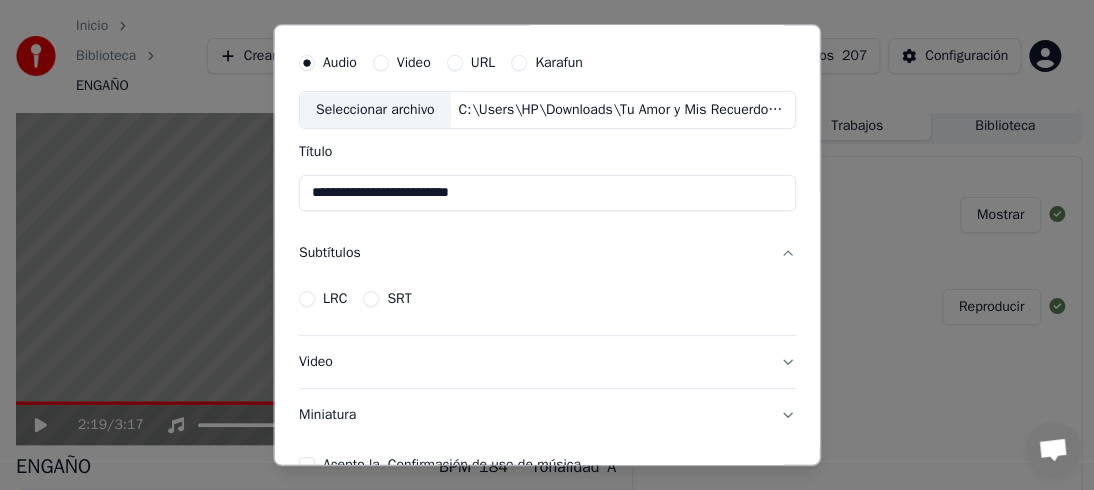 click on "LRC" at bounding box center [335, 299] 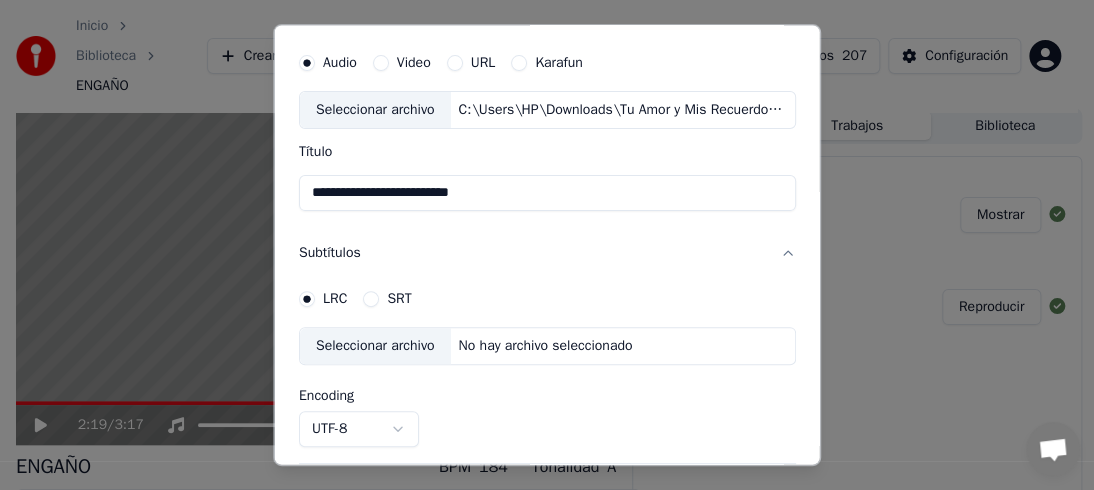 click on "LRC" at bounding box center [335, 299] 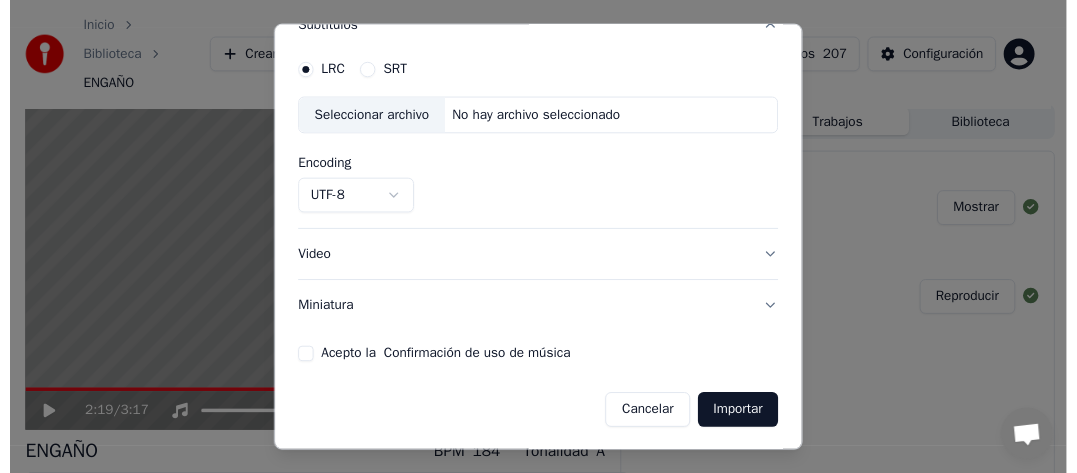 scroll, scrollTop: 0, scrollLeft: 0, axis: both 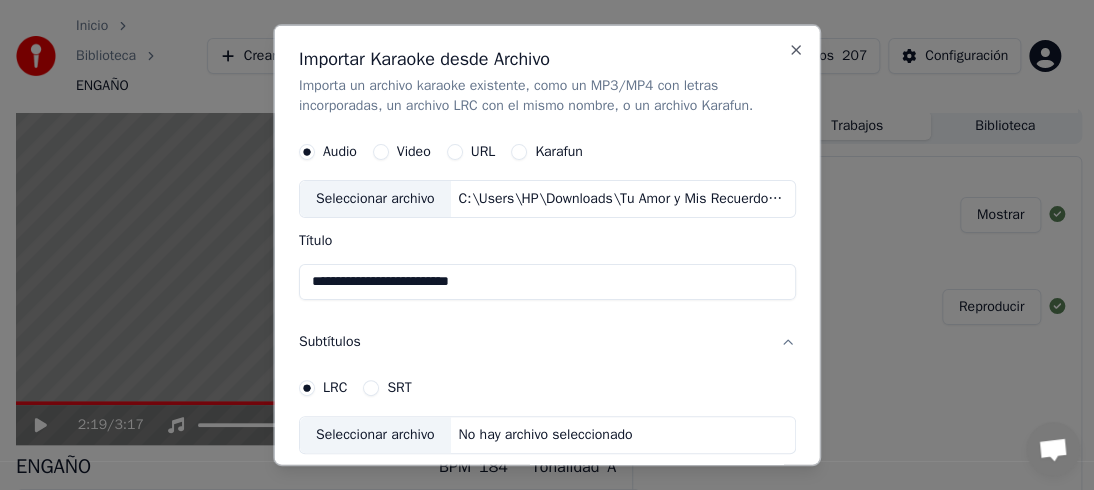 click on "Audio" at bounding box center (340, 151) 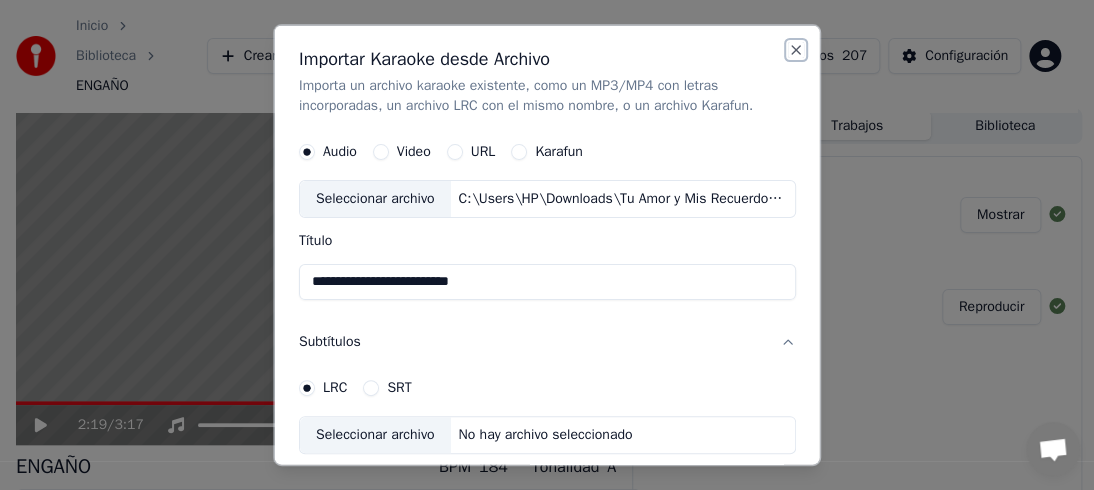 click on "Close" at bounding box center (796, 50) 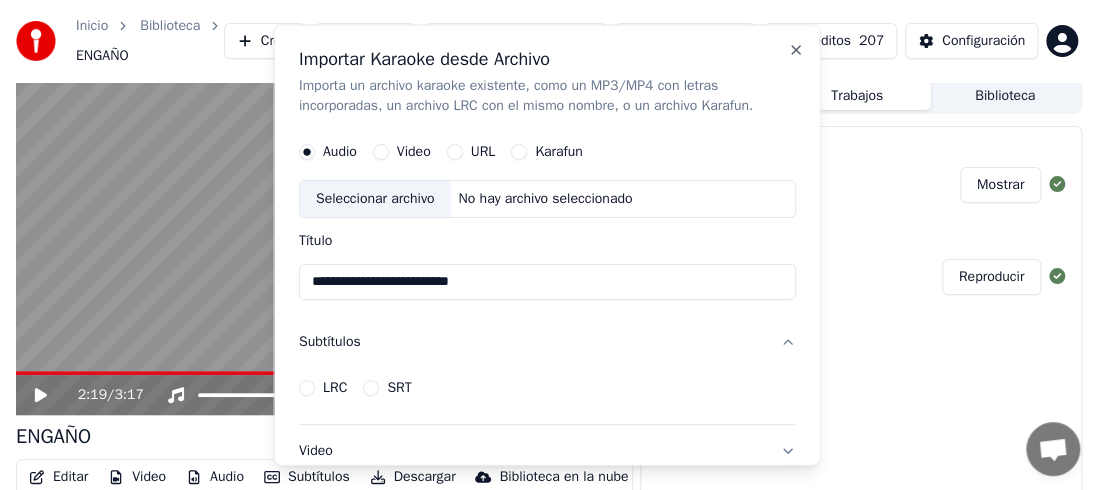 type 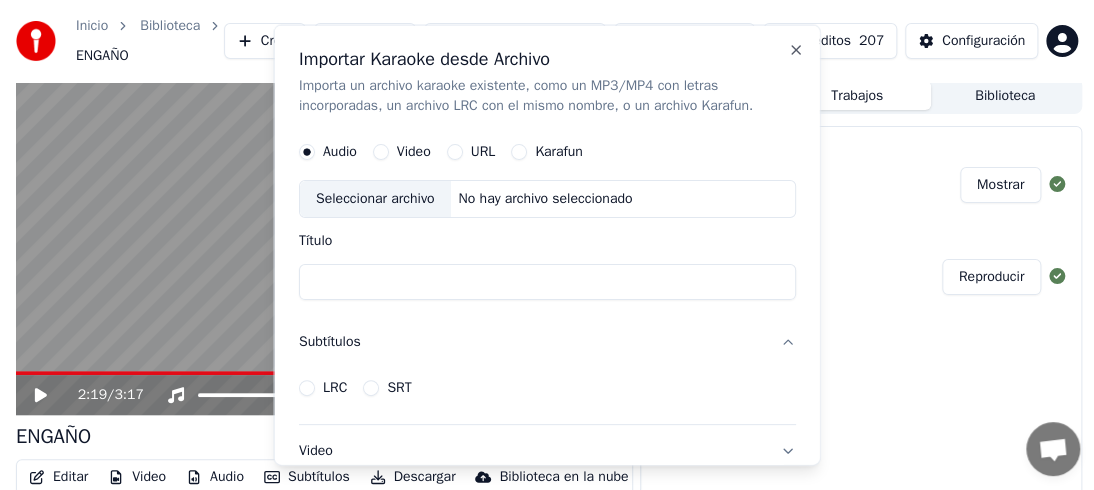 click on "Importar Karaoke desde Archivo Importa un archivo karaoke existente, como un MP3/MP4 con letras incorporadas, un archivo LRC con el mismo nombre, o un archivo Karafun. Audio Video URL Karafun Seleccionar archivo No hay archivo seleccionado Título Subtítulos LRC SRT Video Miniatura Acepto la   Confirmación de uso de música Cancelar Importar Close" at bounding box center (547, 245) 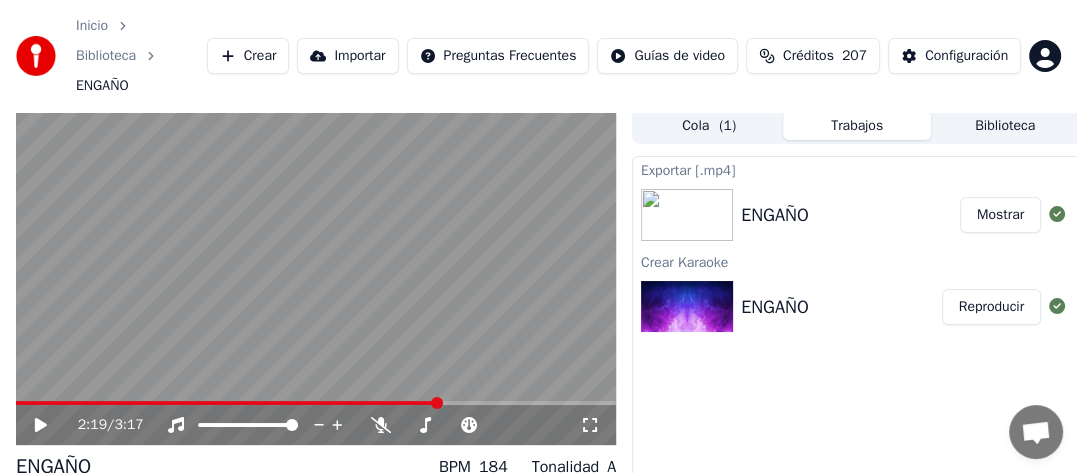 click on "Mostrar" at bounding box center (1000, 215) 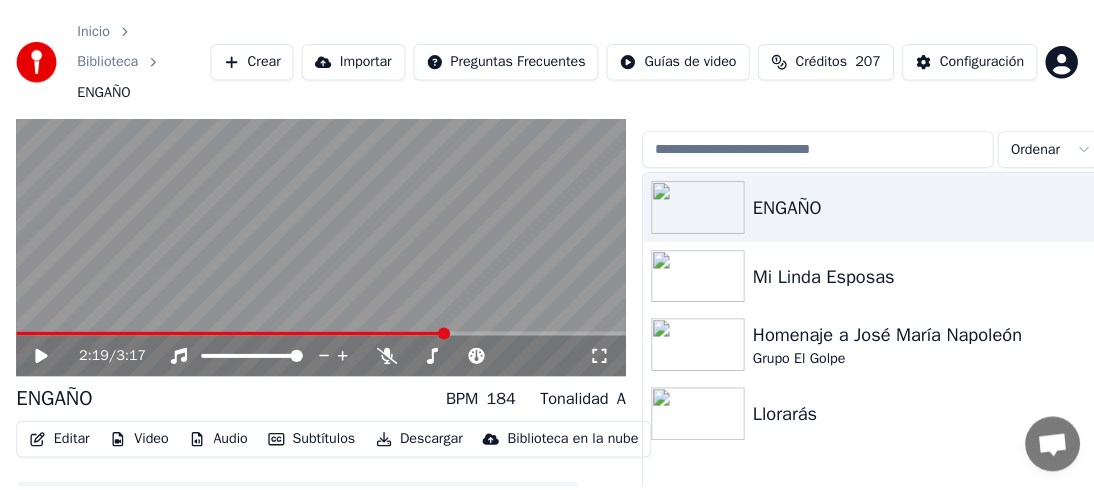 scroll, scrollTop: 84, scrollLeft: 0, axis: vertical 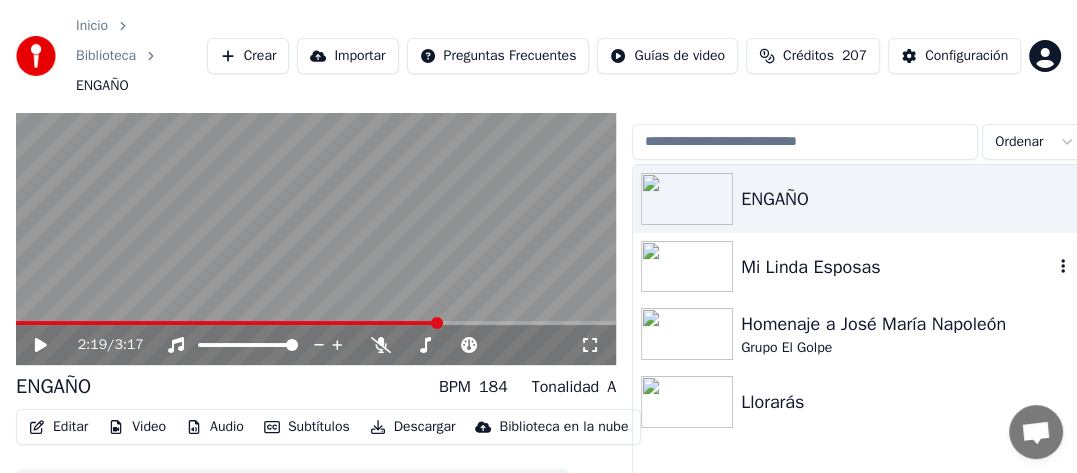 click at bounding box center (687, 267) 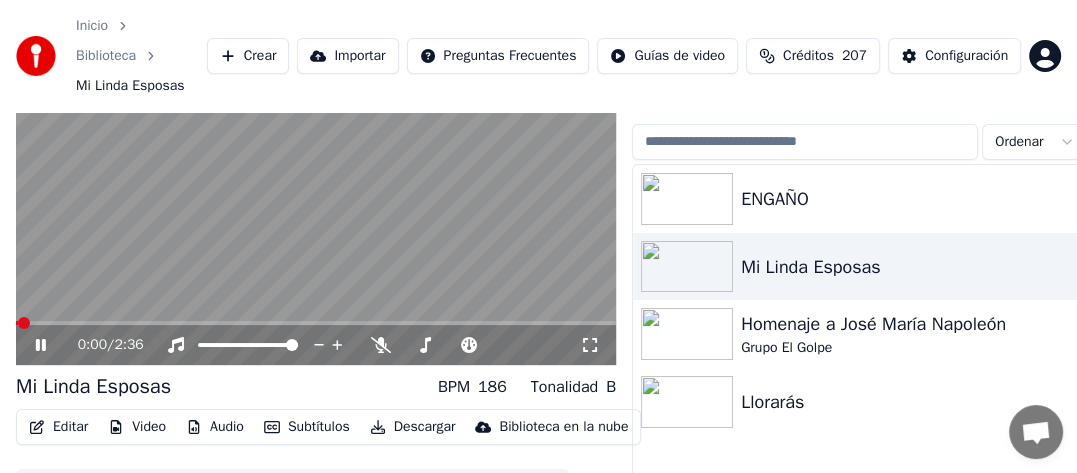 click 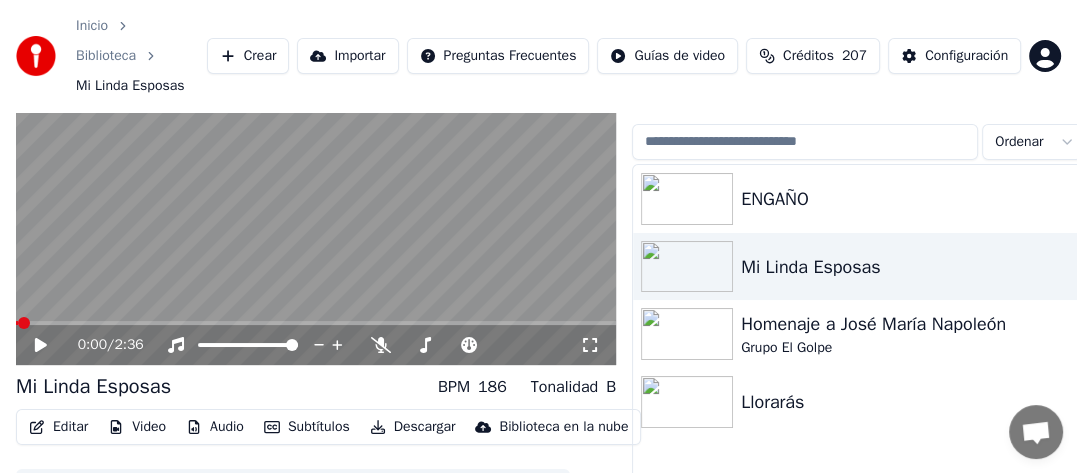 click 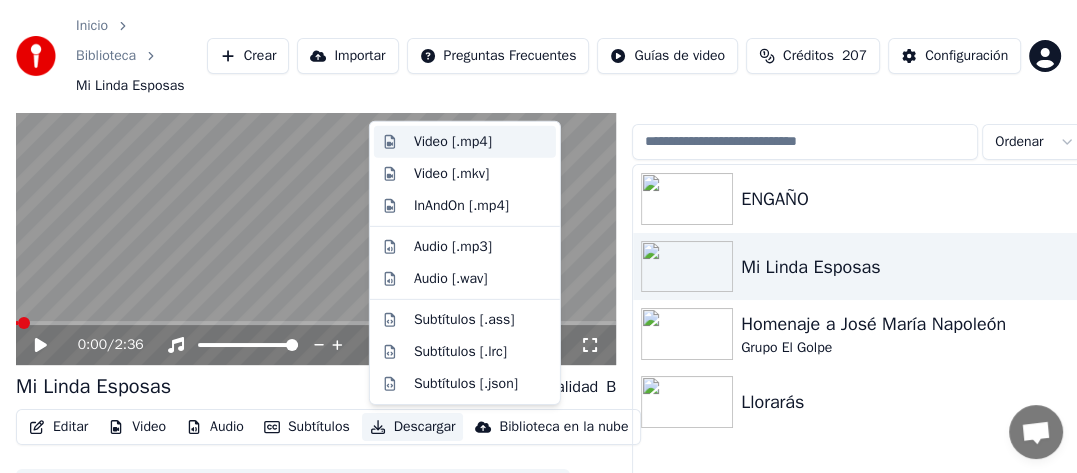 click on "Video [.mp4]" at bounding box center (453, 142) 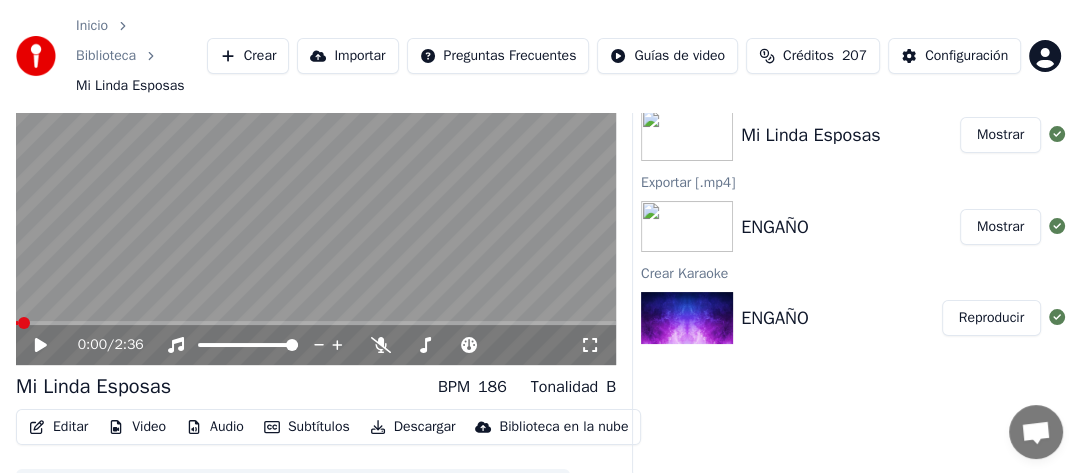 click on "Crear" at bounding box center [248, 56] 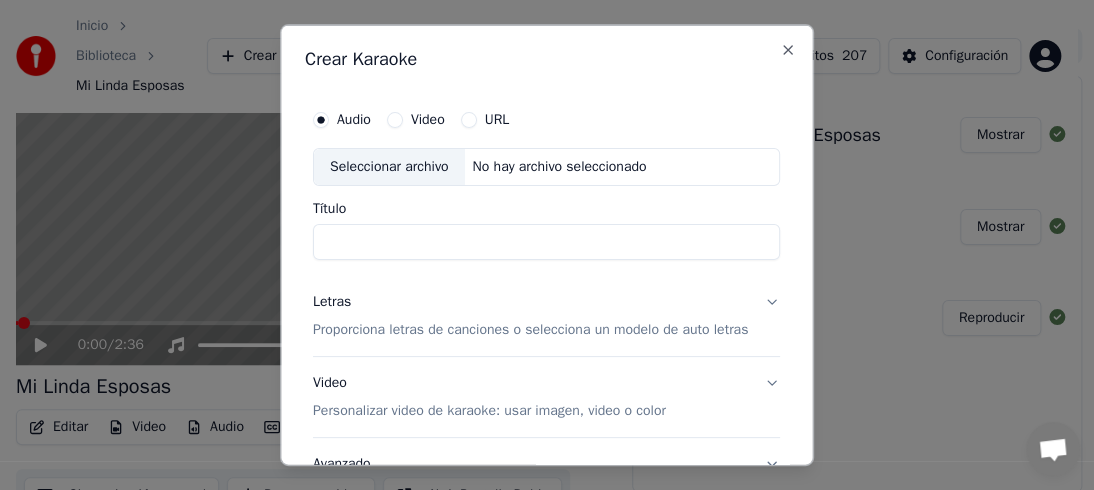 click on "Seleccionar archivo" at bounding box center [389, 167] 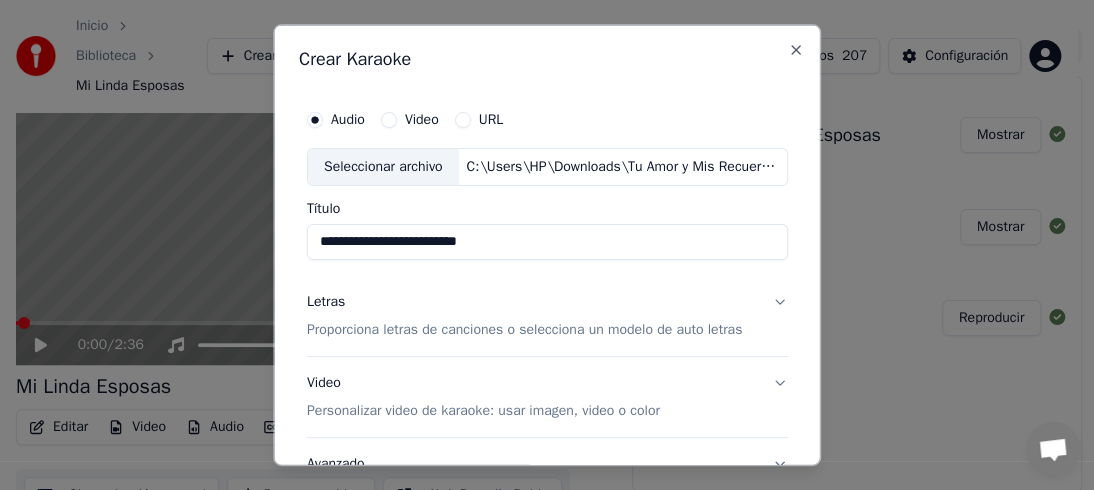 type on "**********" 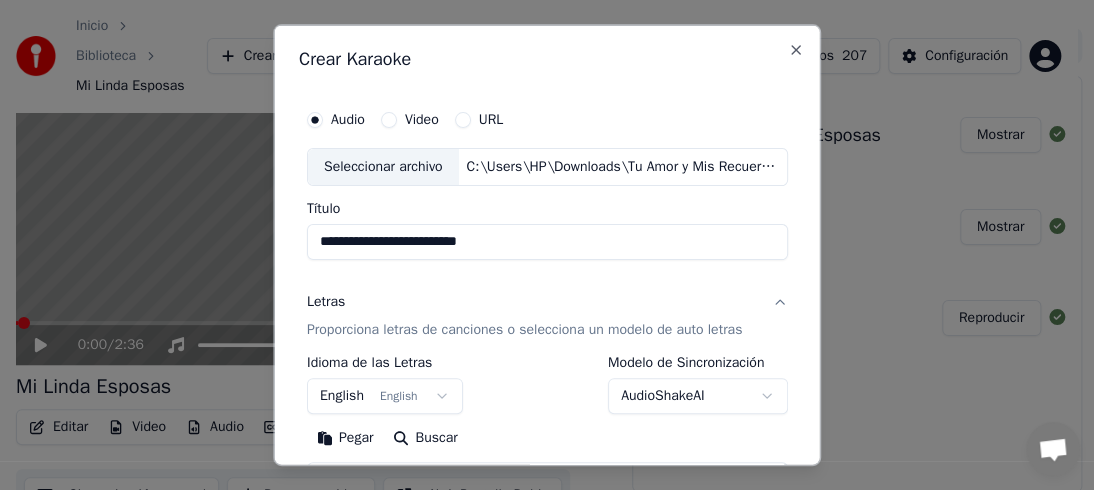 click on "English English" at bounding box center (385, 395) 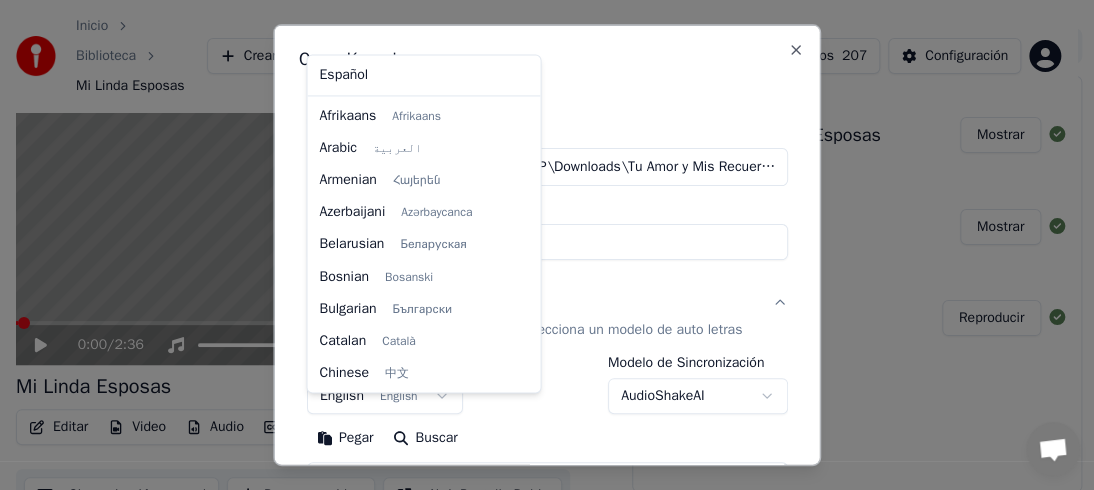 click on "English English" at bounding box center [385, 395] 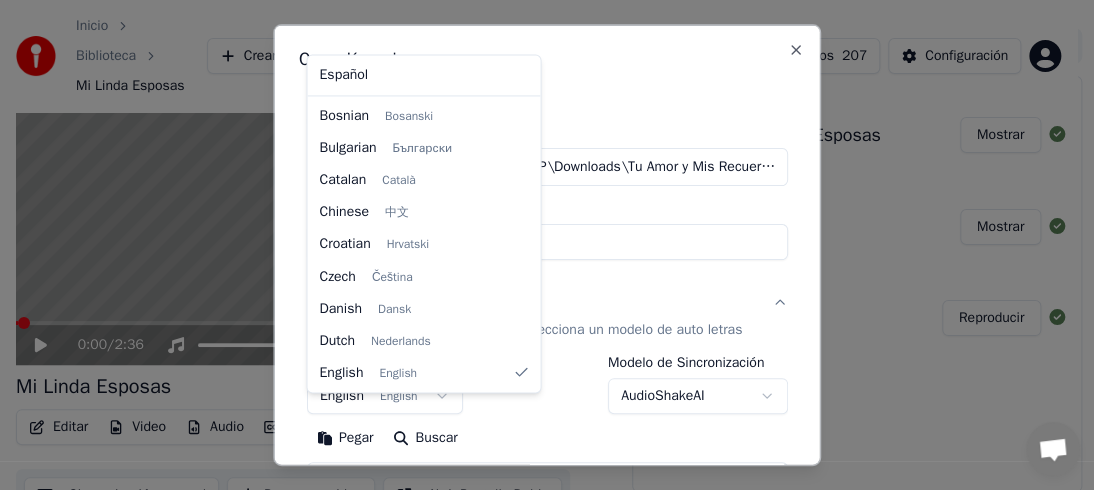 click at bounding box center (547, 245) 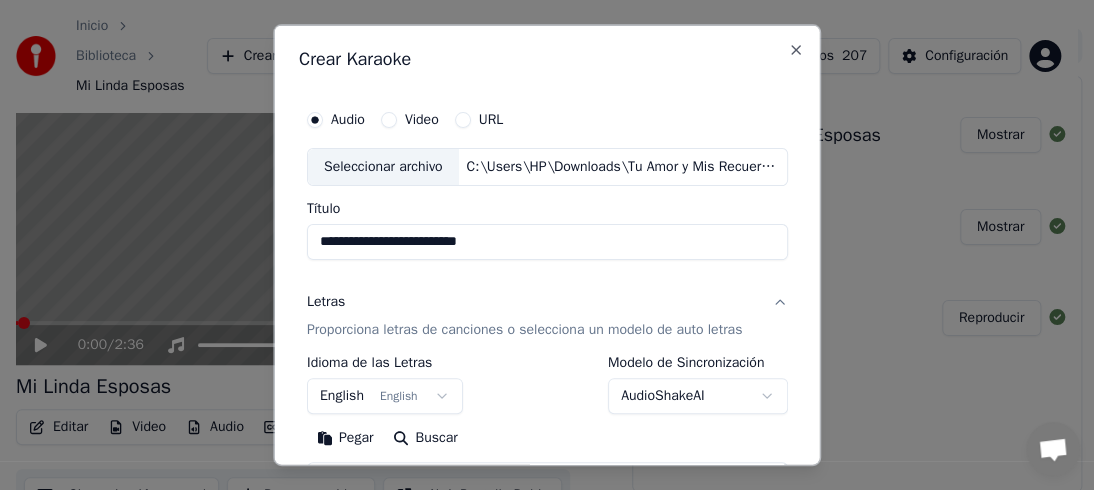 click on "English English" at bounding box center [385, 395] 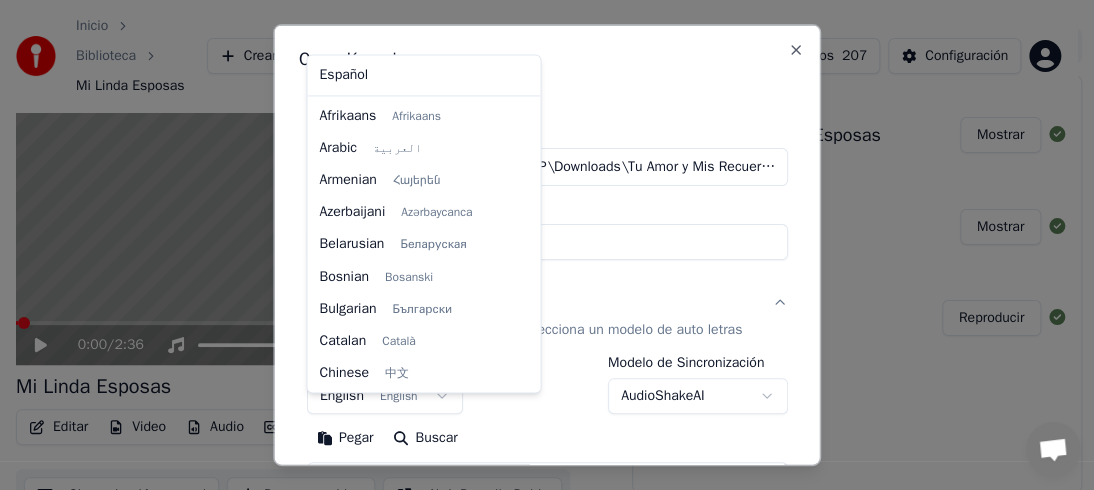 scroll, scrollTop: 160, scrollLeft: 0, axis: vertical 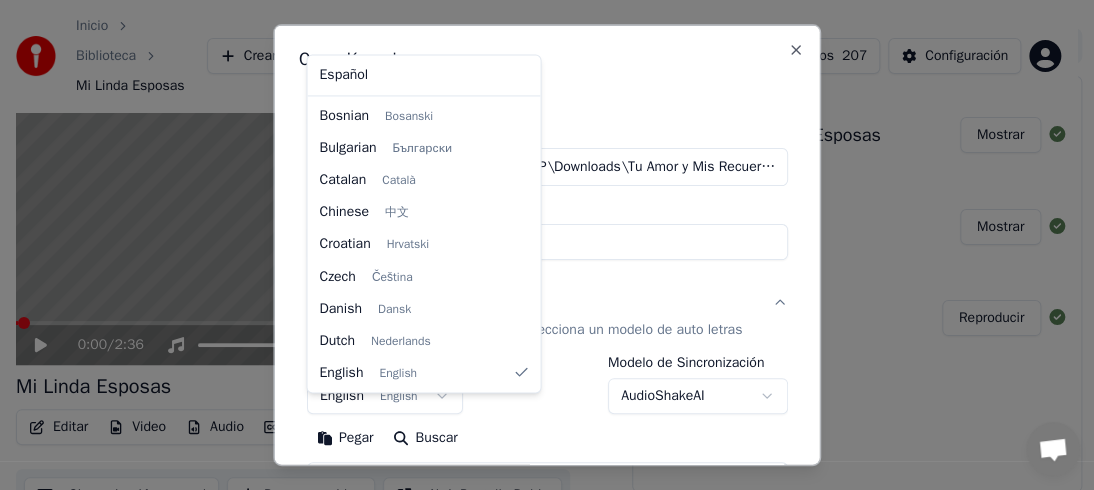 select on "**" 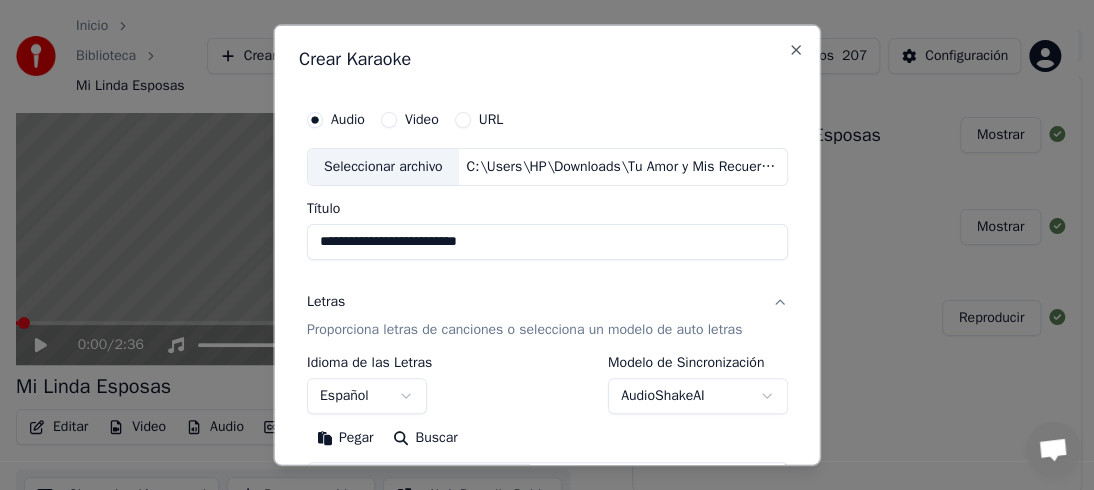 click on "Proporciona letras de canciones o selecciona un modelo de auto letras" at bounding box center [524, 329] 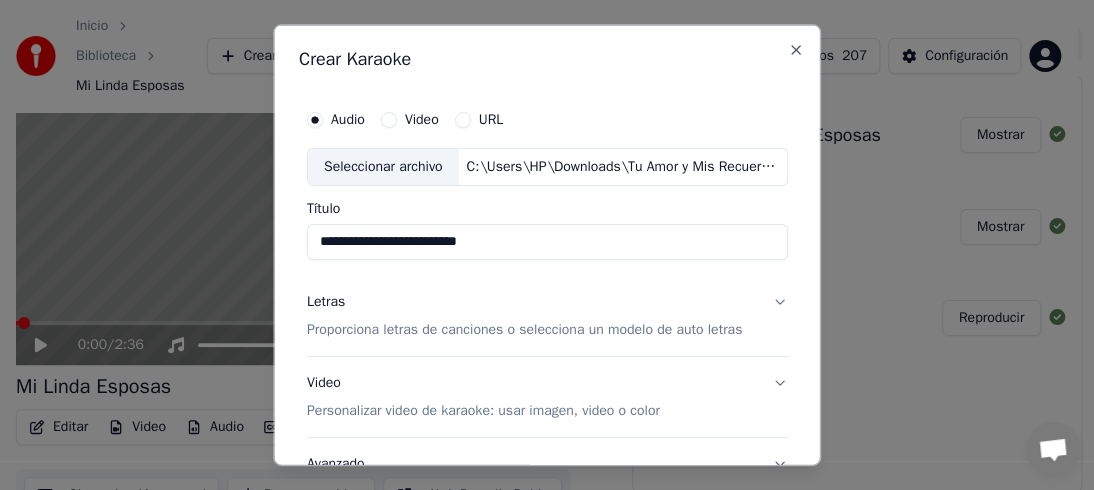 click on "Proporciona letras de canciones o selecciona un modelo de auto letras" at bounding box center [524, 329] 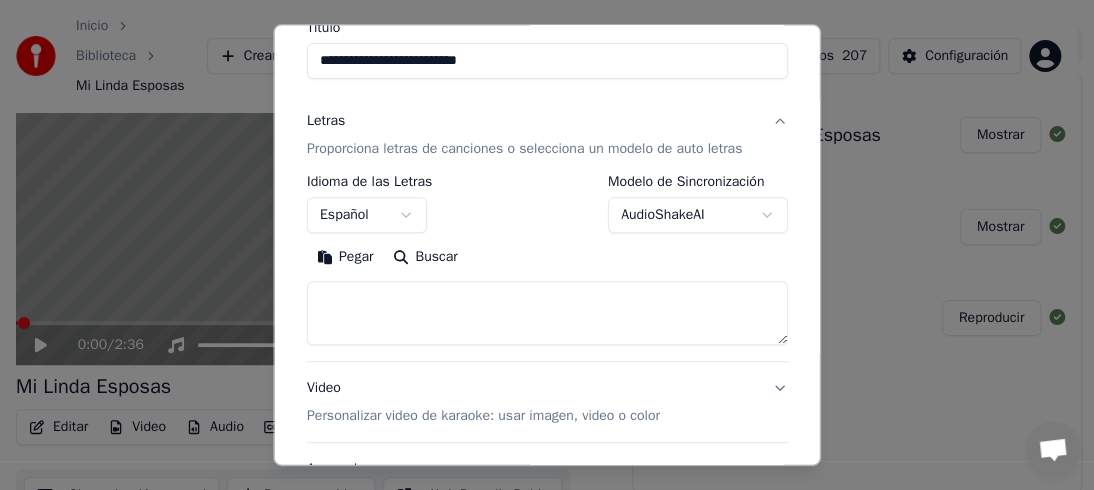 scroll, scrollTop: 197, scrollLeft: 0, axis: vertical 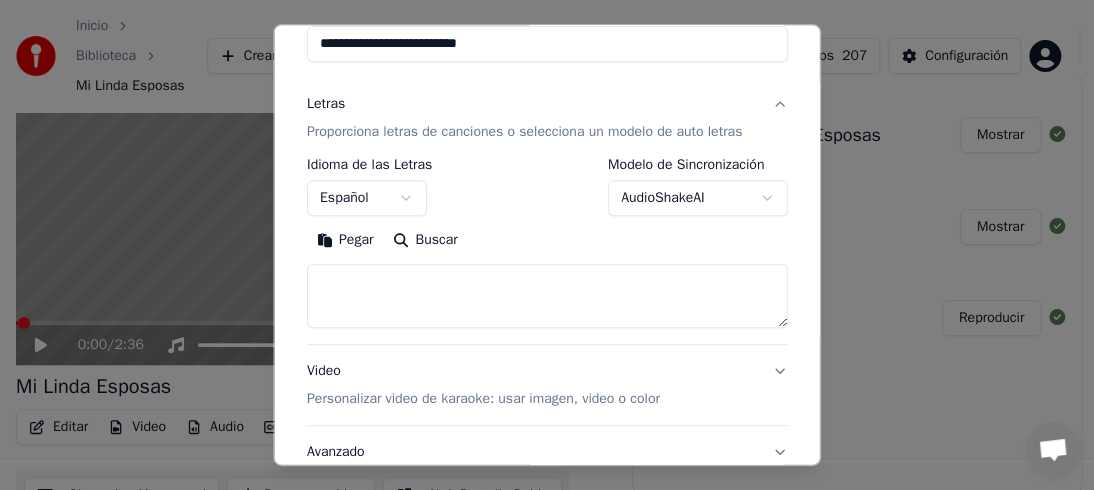 click on "Pegar" at bounding box center (345, 240) 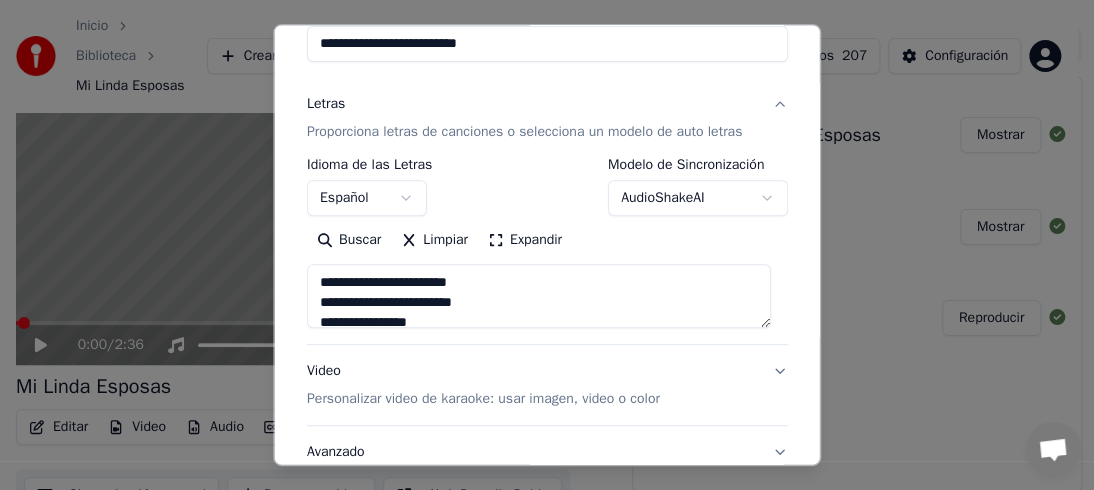 scroll, scrollTop: 40, scrollLeft: 0, axis: vertical 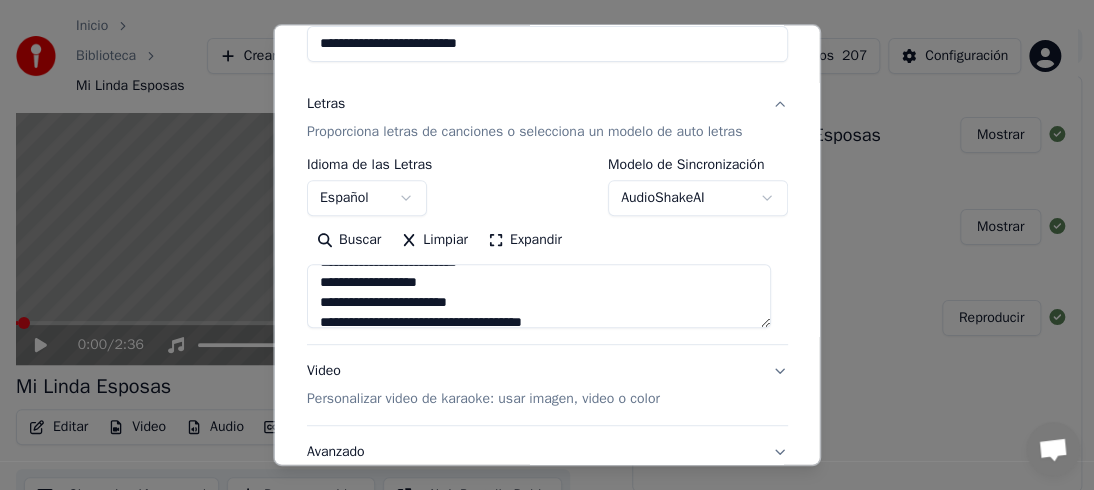 click on "**********" at bounding box center (539, 296) 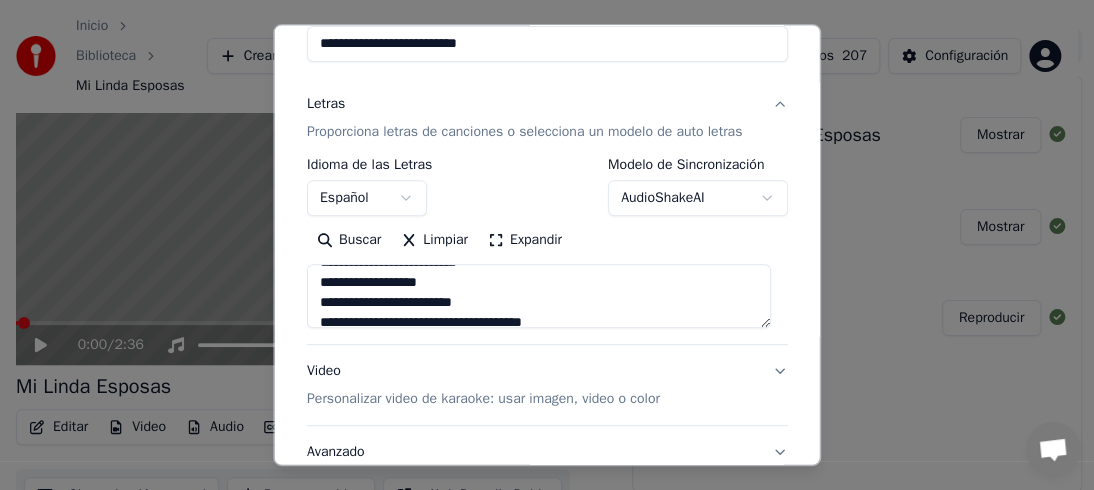 click on "**********" at bounding box center (539, 296) 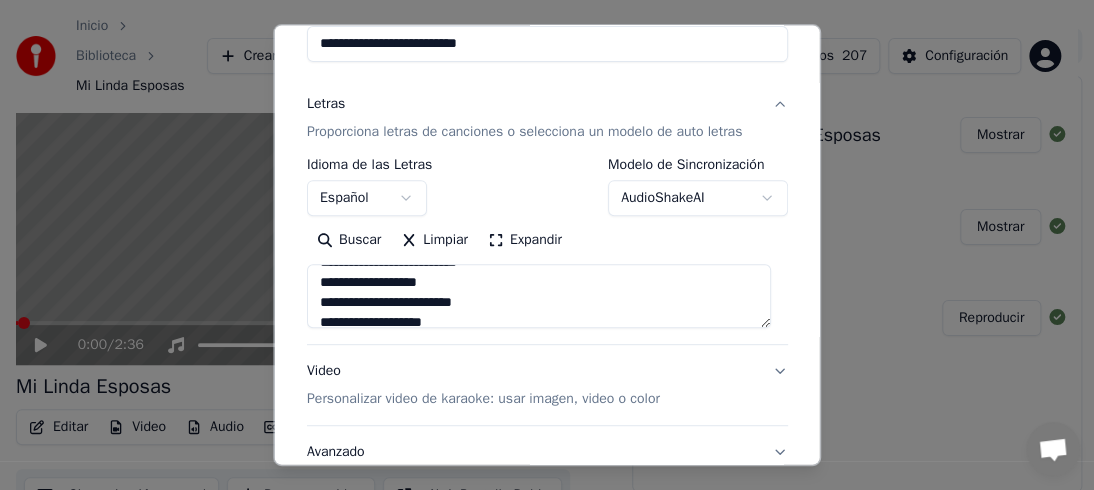 scroll, scrollTop: 187, scrollLeft: 0, axis: vertical 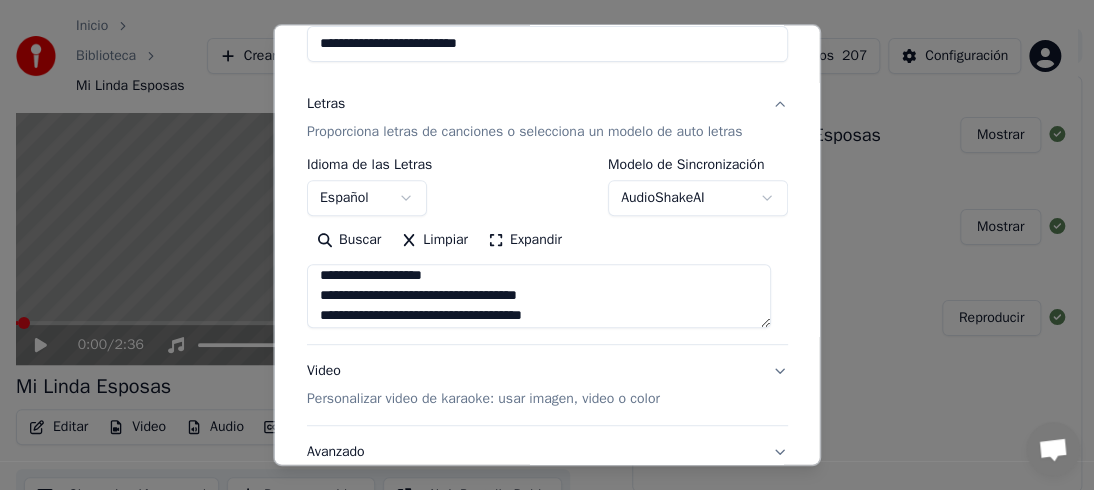 click on "**********" at bounding box center [539, 296] 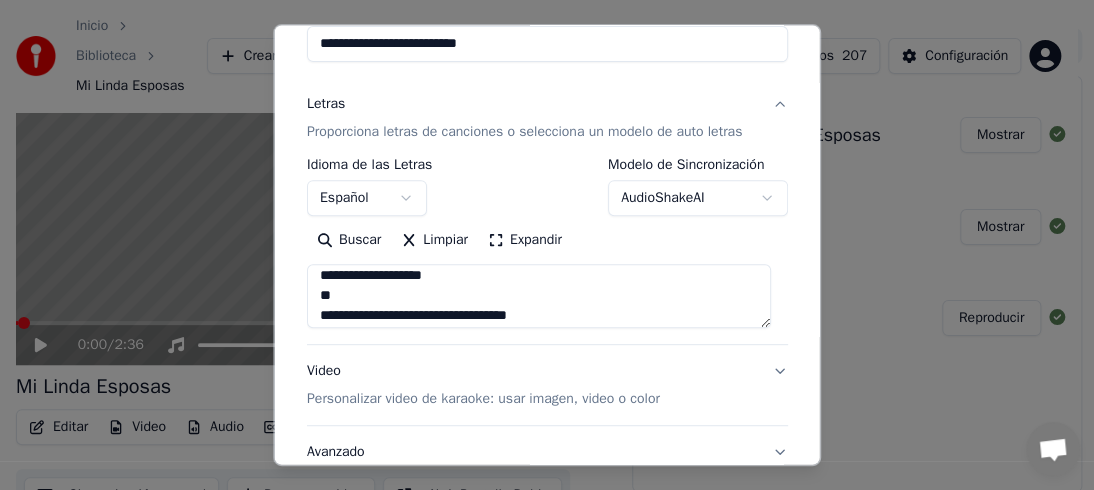 scroll, scrollTop: 227, scrollLeft: 0, axis: vertical 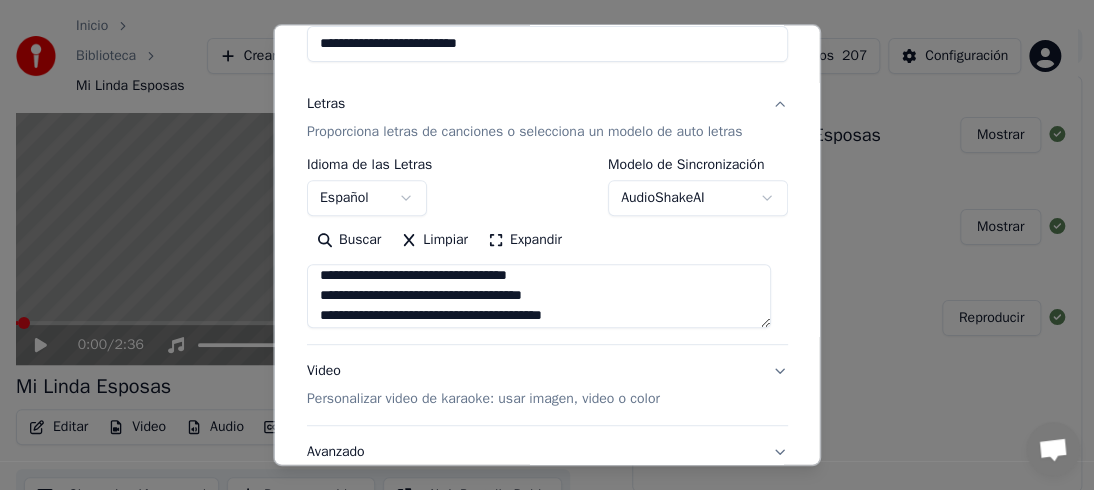click on "**********" at bounding box center (539, 296) 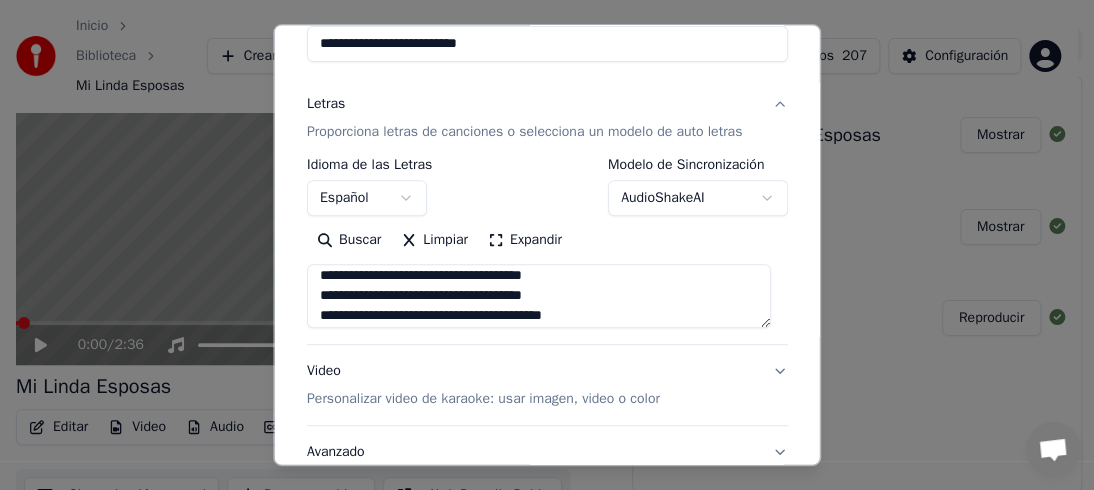 scroll, scrollTop: 187, scrollLeft: 0, axis: vertical 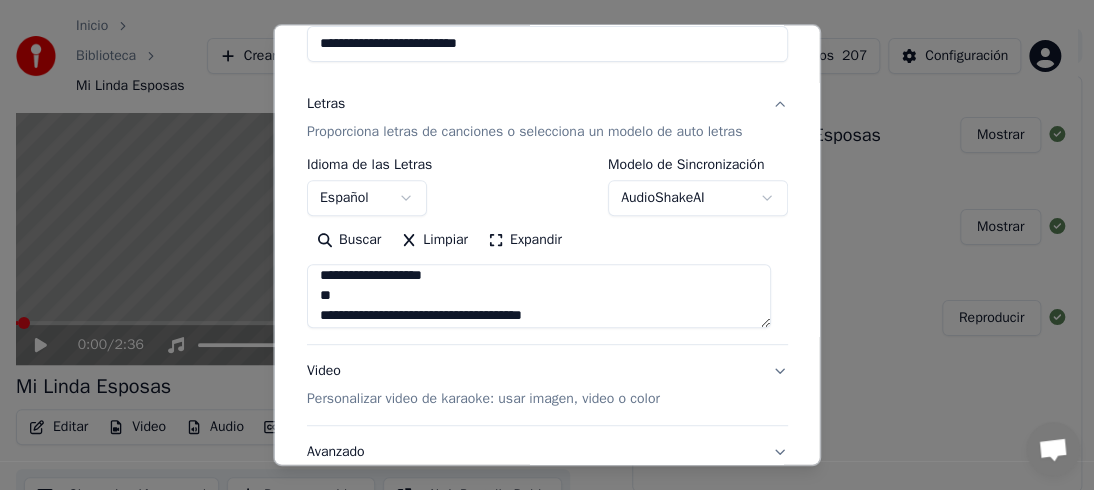 click on "**********" at bounding box center (539, 296) 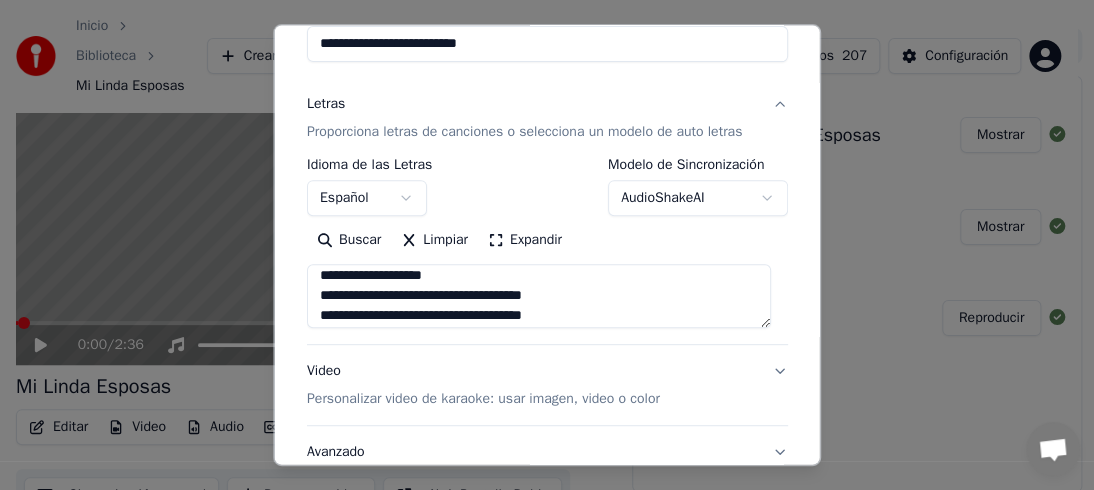 click on "**********" at bounding box center (539, 296) 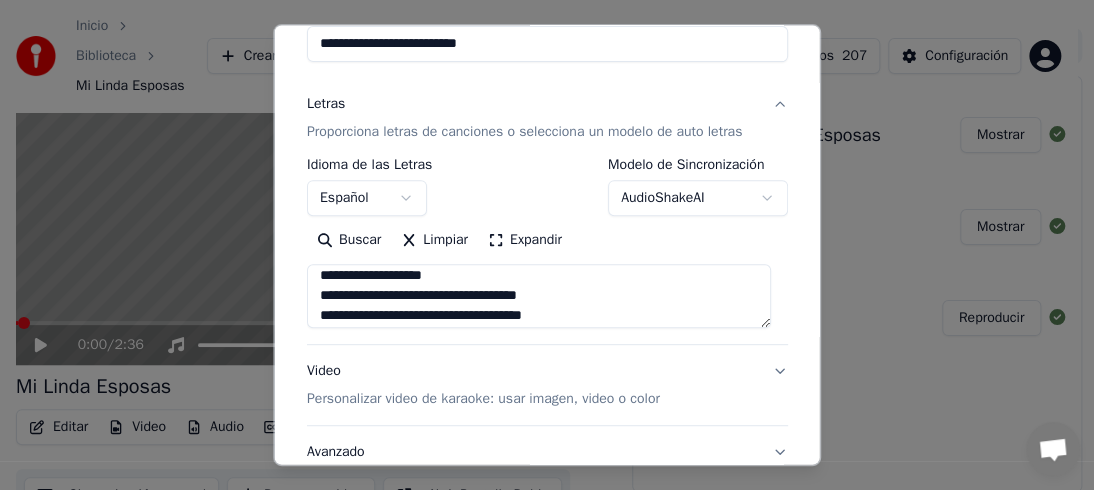 click on "**********" at bounding box center [539, 296] 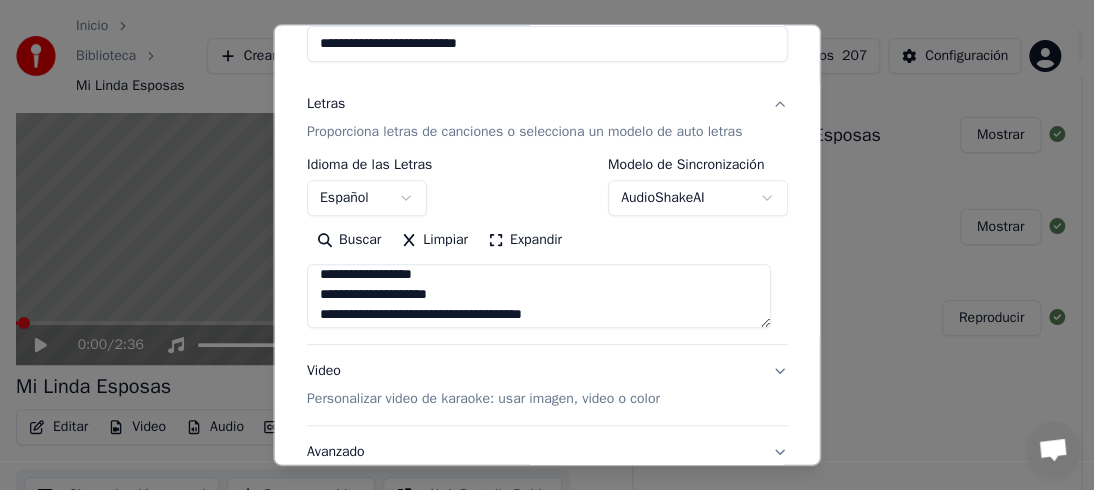 scroll, scrollTop: 227, scrollLeft: 0, axis: vertical 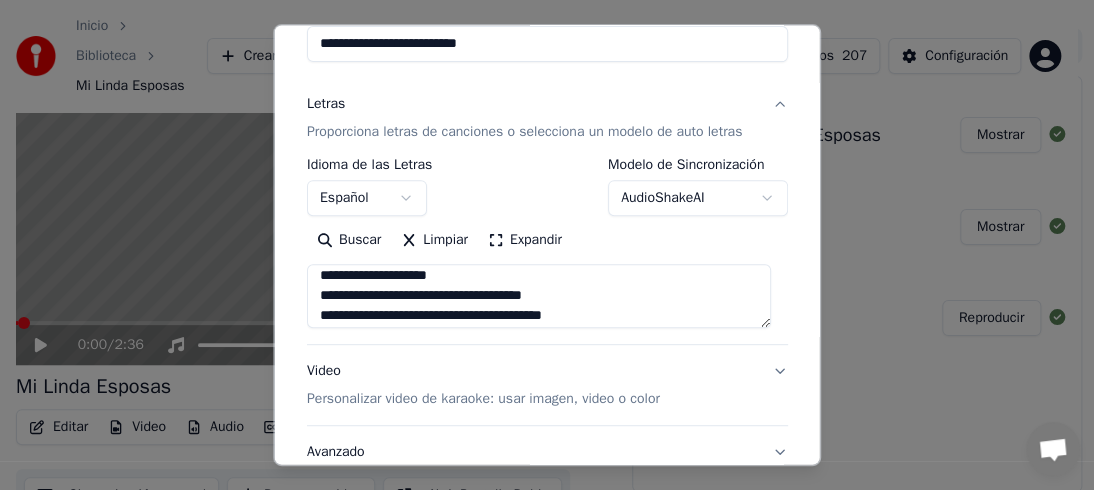 click on "**********" at bounding box center (539, 296) 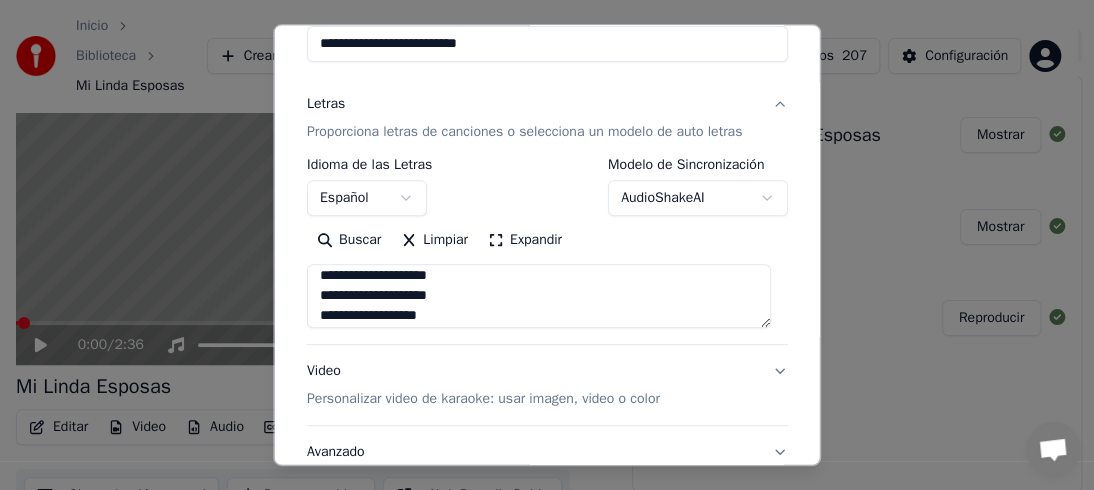 scroll, scrollTop: 267, scrollLeft: 0, axis: vertical 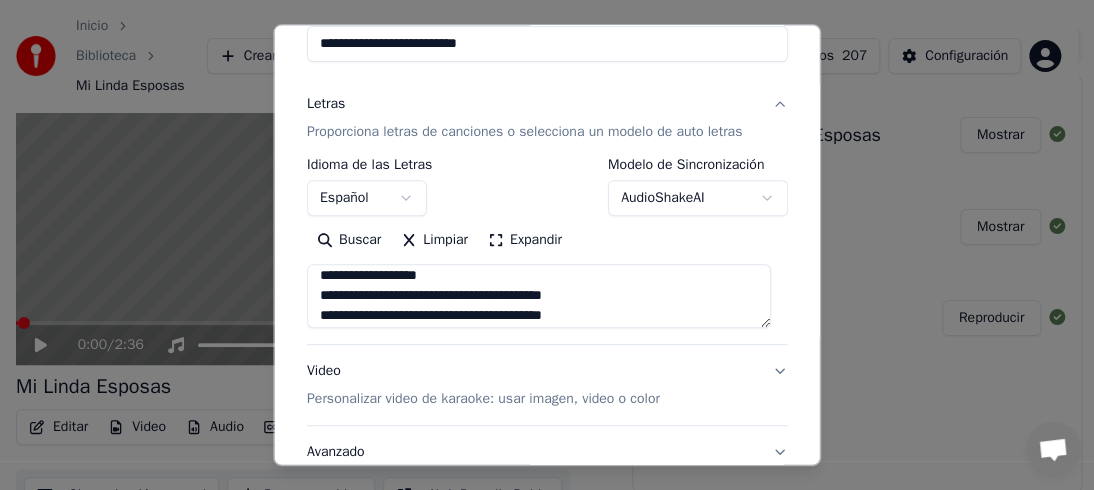click on "**********" at bounding box center [539, 296] 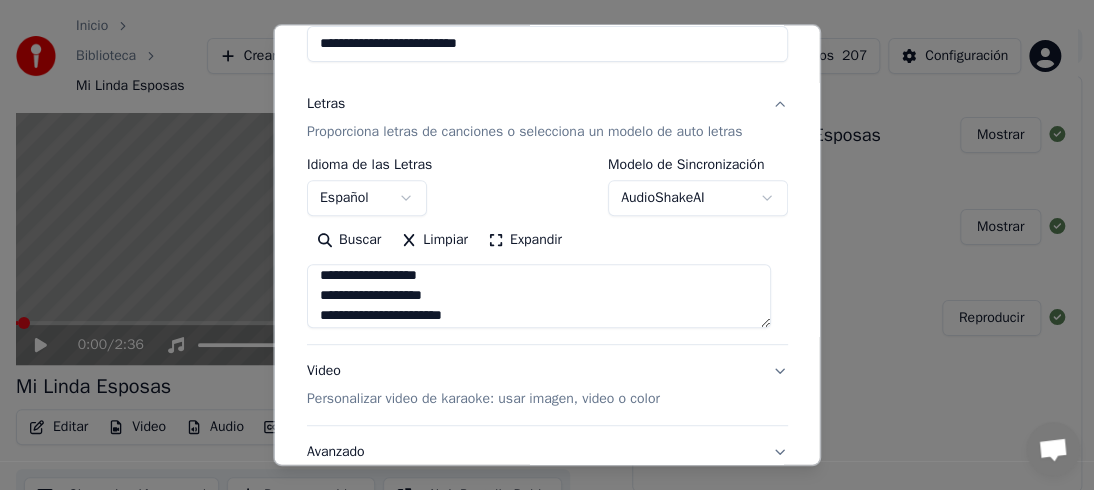 scroll, scrollTop: 307, scrollLeft: 0, axis: vertical 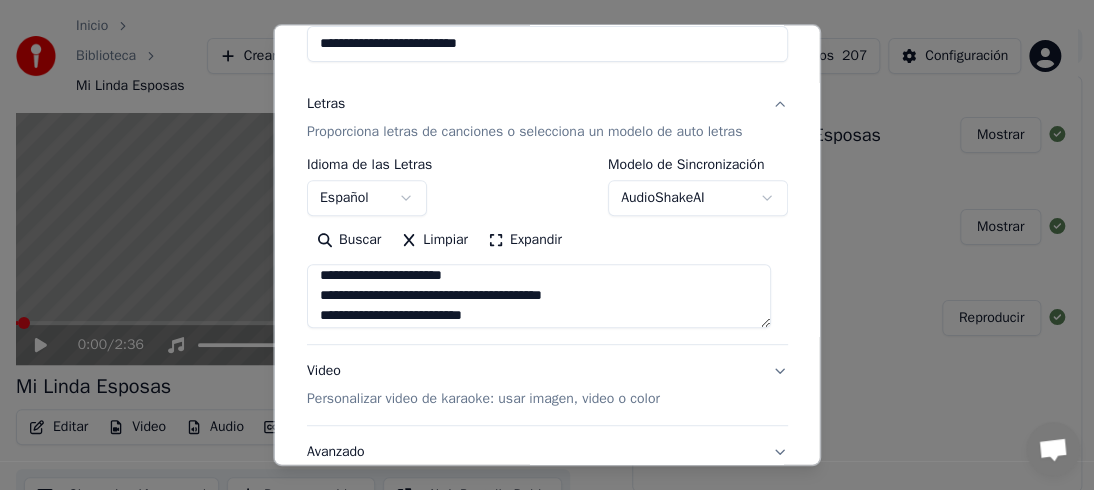 click on "**********" at bounding box center (539, 296) 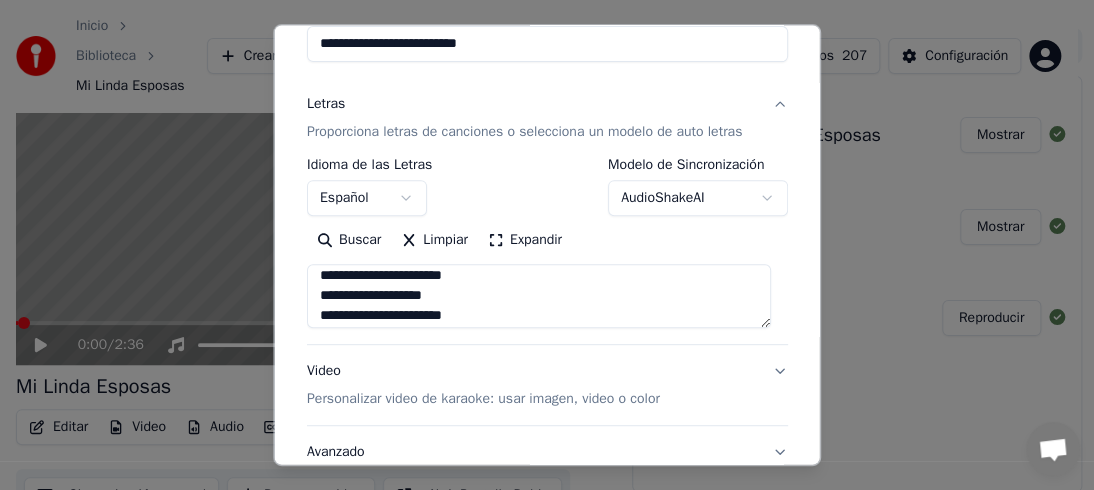 scroll, scrollTop: 347, scrollLeft: 0, axis: vertical 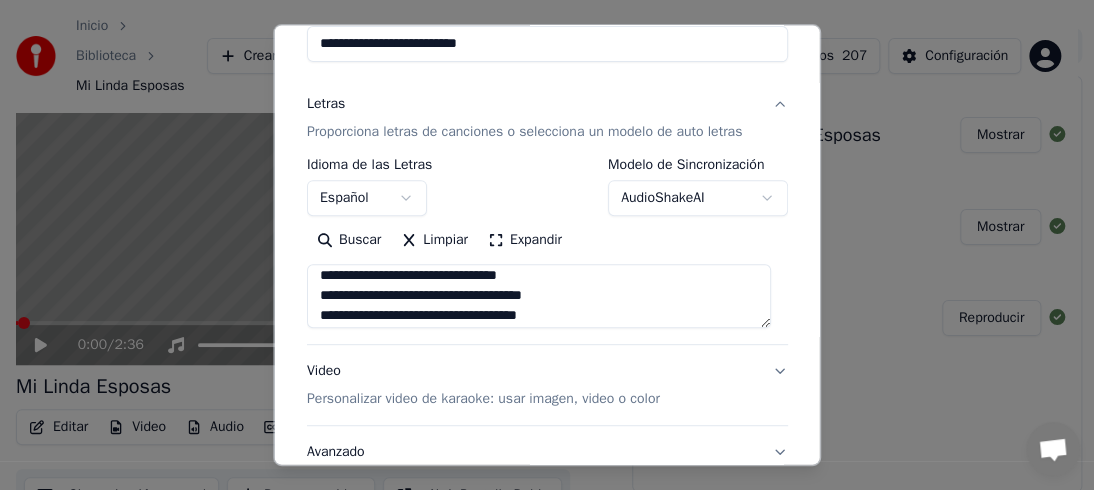 click on "**********" at bounding box center [539, 296] 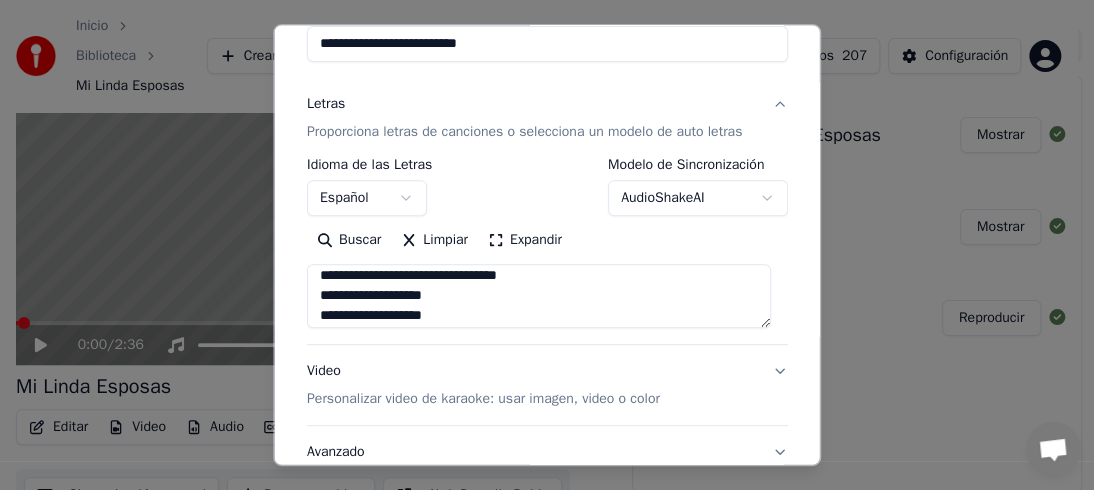 scroll, scrollTop: 507, scrollLeft: 0, axis: vertical 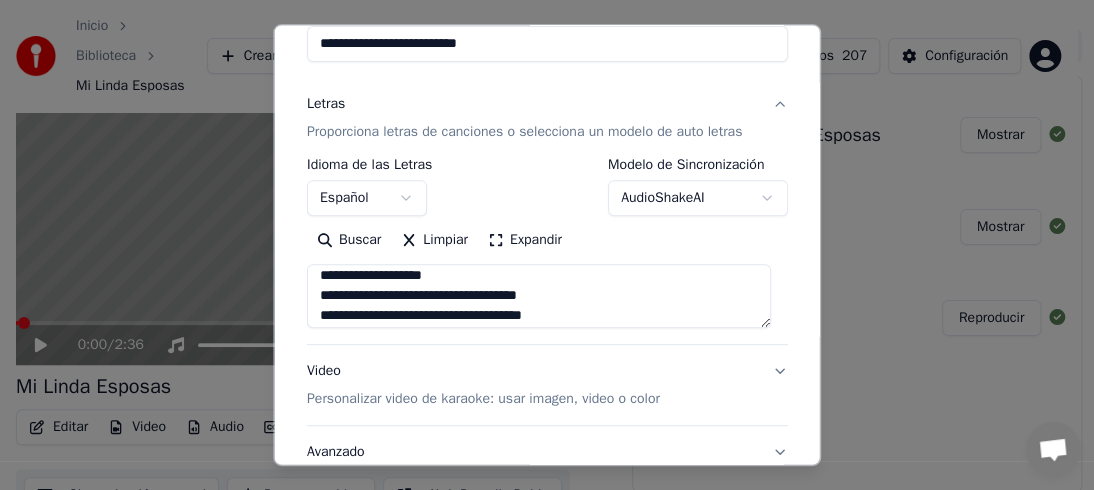 click on "**********" at bounding box center [539, 296] 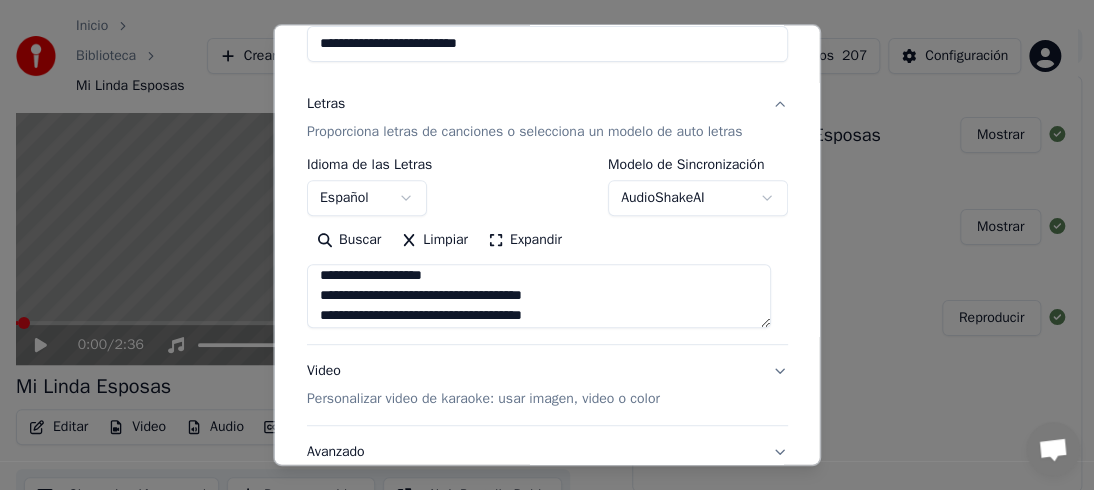 click on "**********" at bounding box center (539, 296) 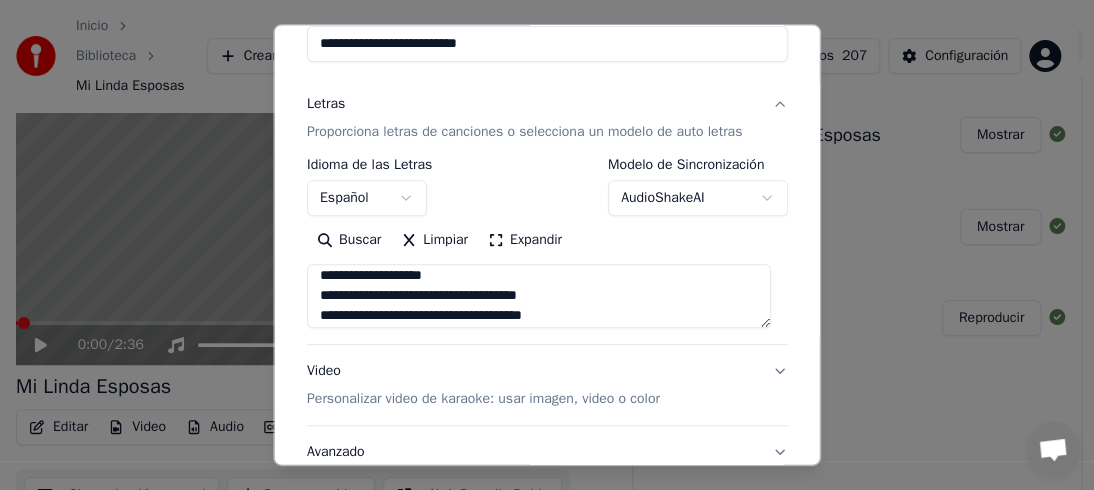 click on "**********" at bounding box center (539, 296) 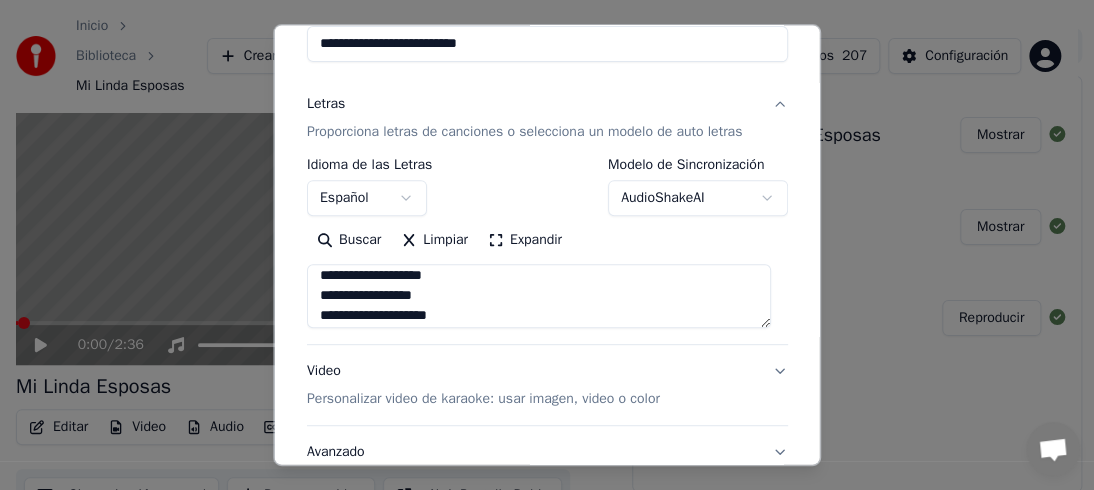 scroll, scrollTop: 547, scrollLeft: 0, axis: vertical 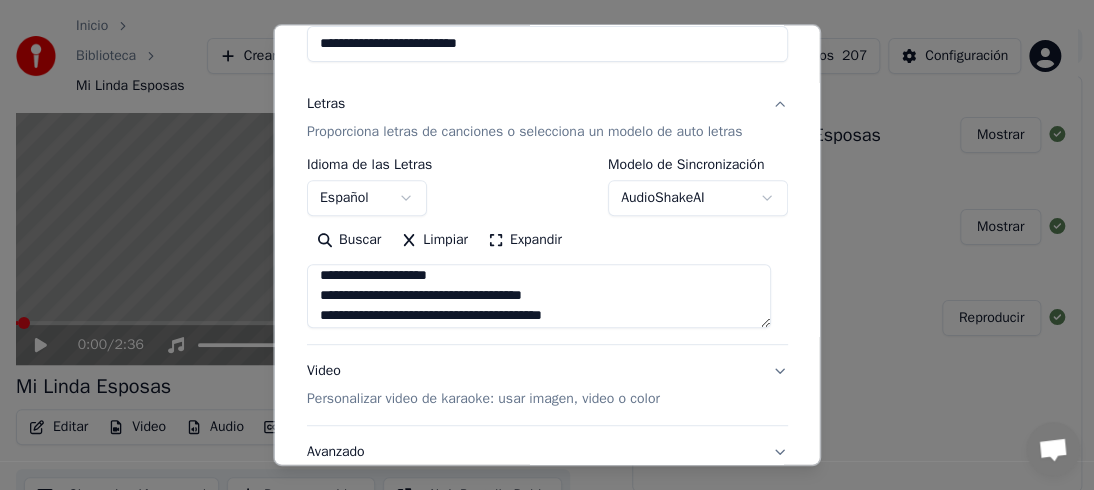 click on "**********" at bounding box center [539, 296] 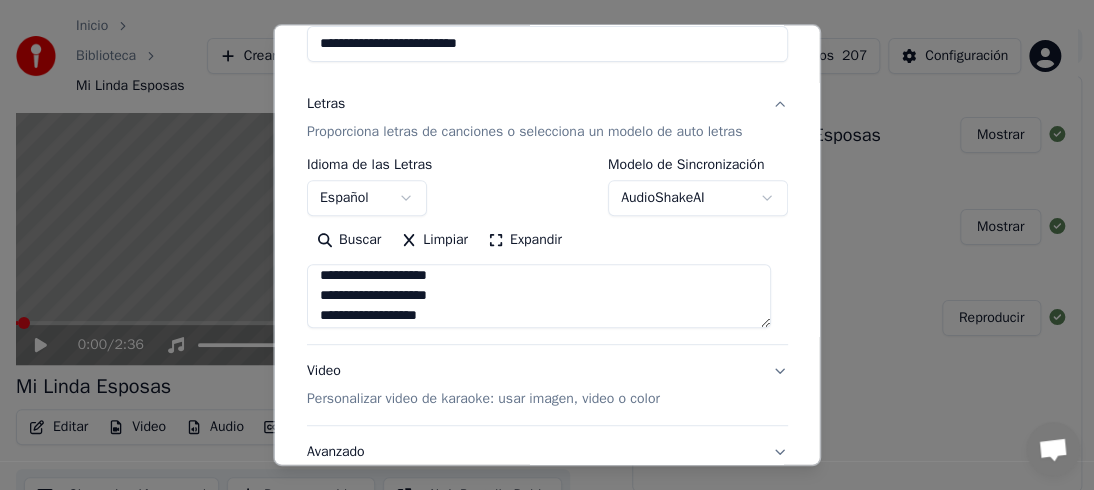 scroll, scrollTop: 587, scrollLeft: 0, axis: vertical 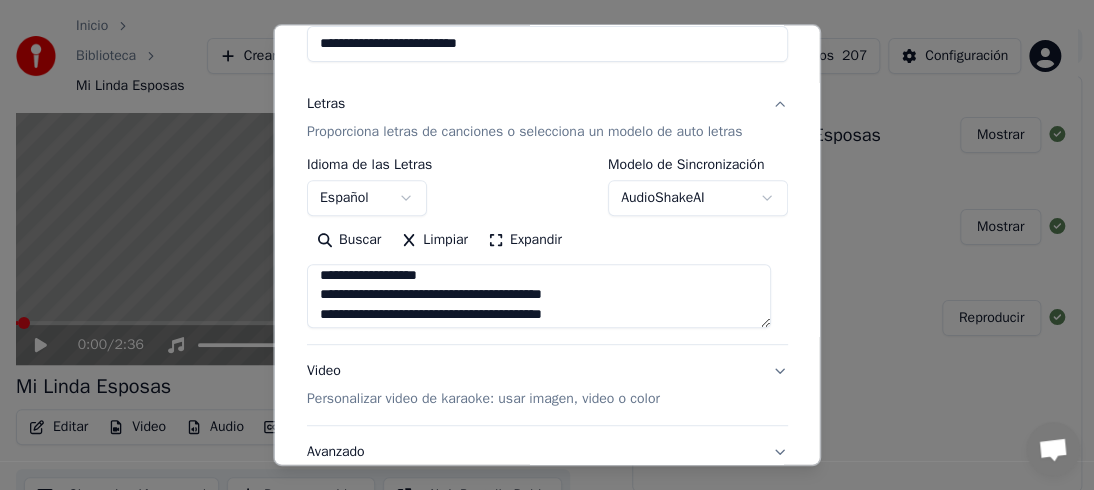 click on "**********" at bounding box center [539, 296] 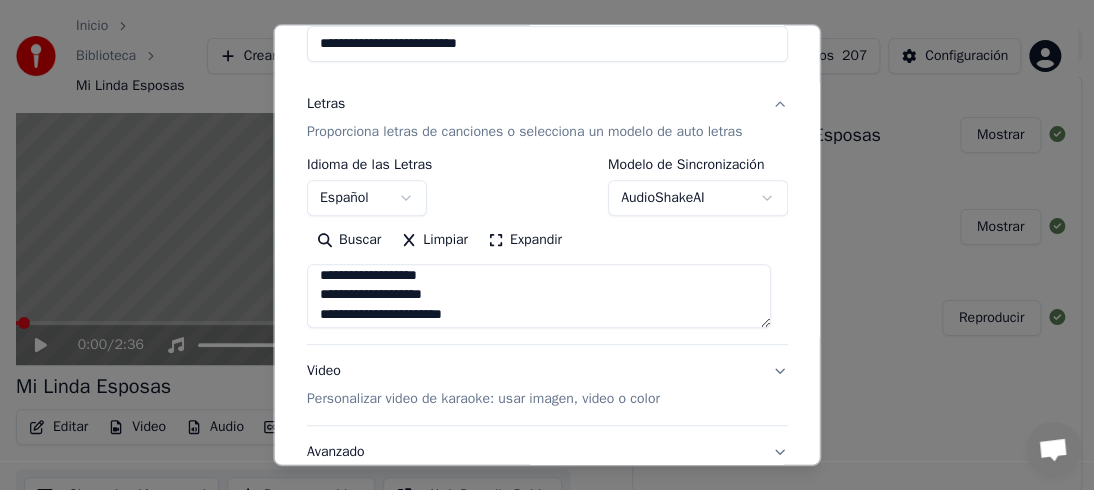 scroll, scrollTop: 612, scrollLeft: 0, axis: vertical 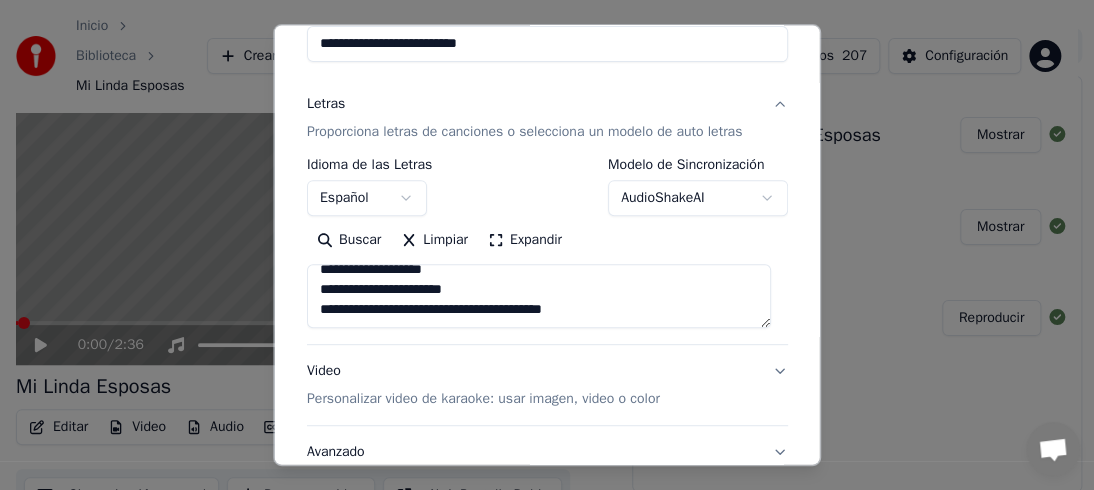 click on "**********" at bounding box center (539, 296) 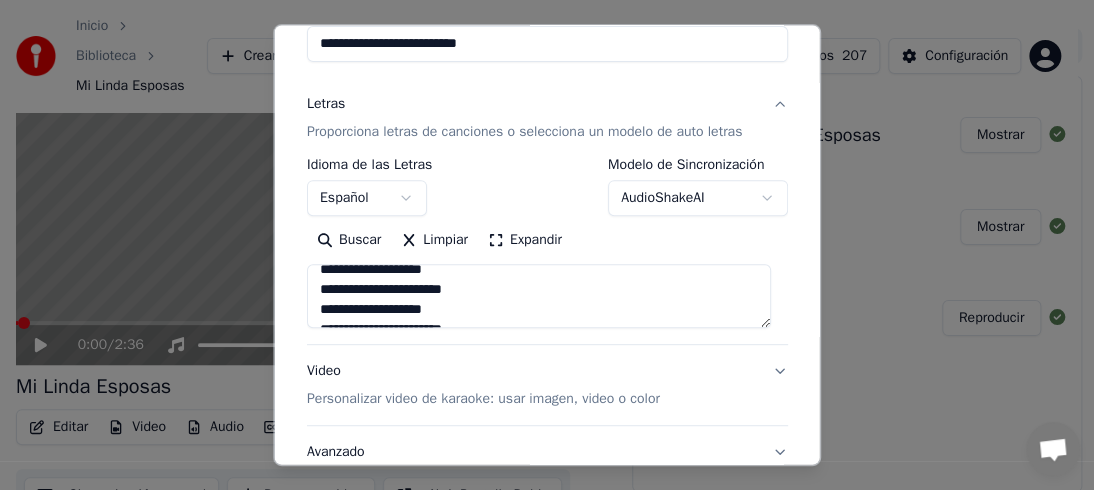 scroll, scrollTop: 632, scrollLeft: 0, axis: vertical 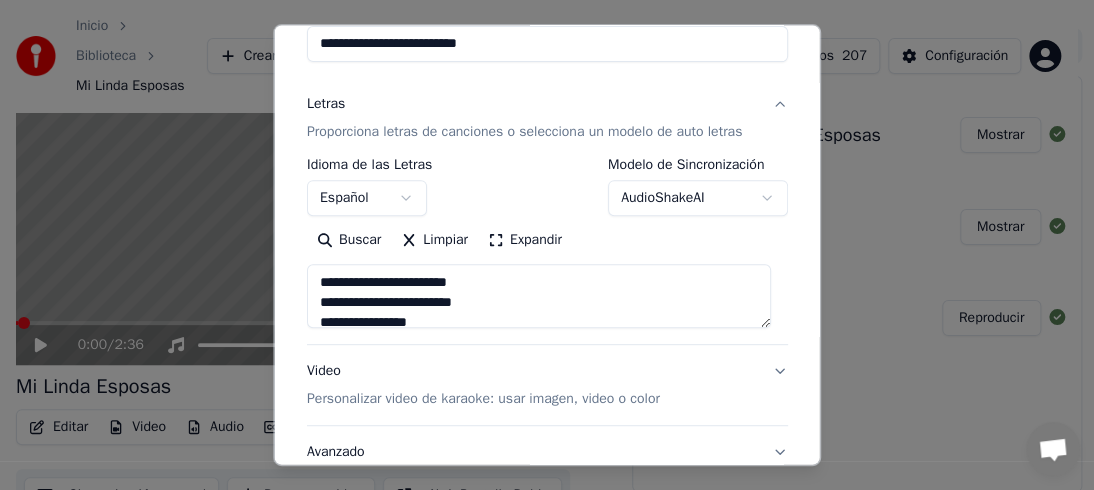 click on "**********" at bounding box center (547, 245) 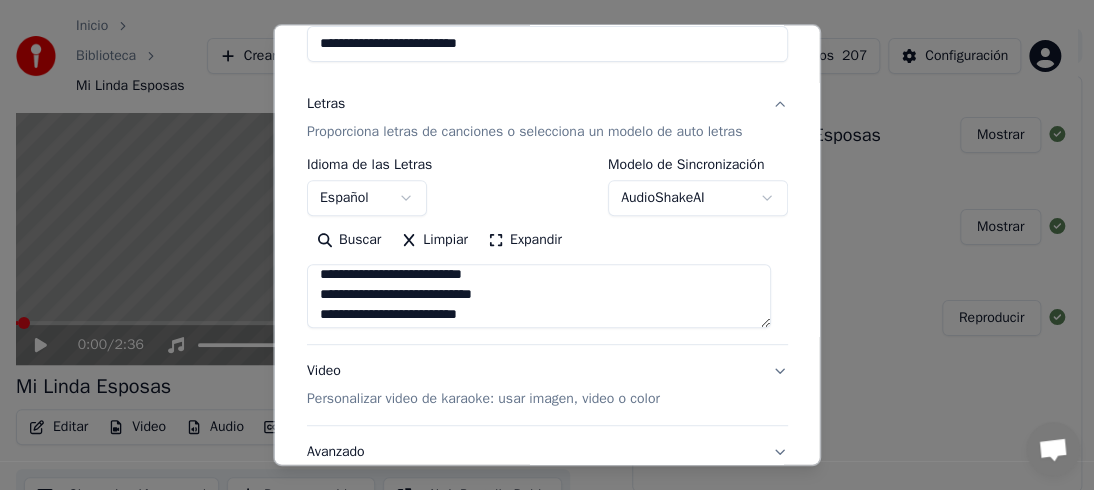 scroll, scrollTop: 80, scrollLeft: 0, axis: vertical 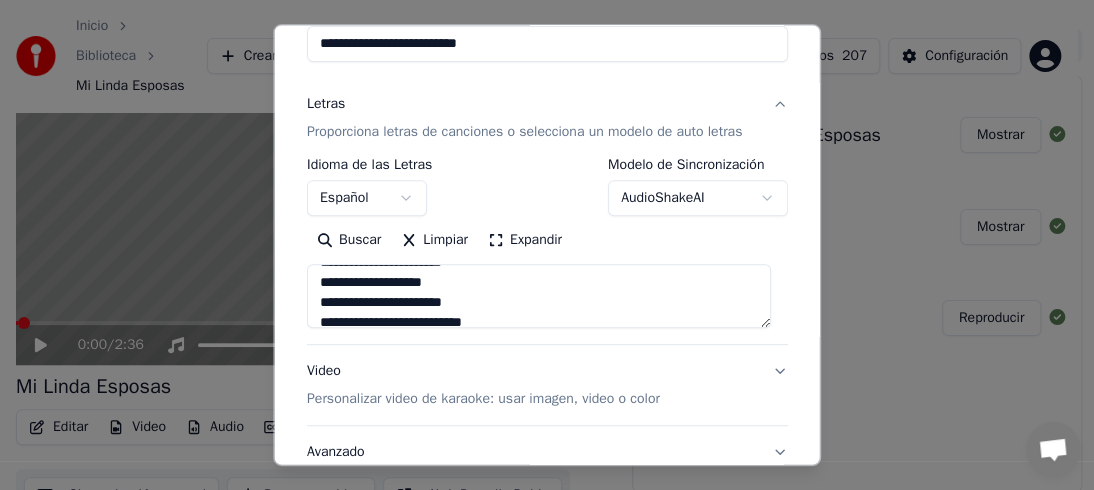 click on "**********" at bounding box center [539, 296] 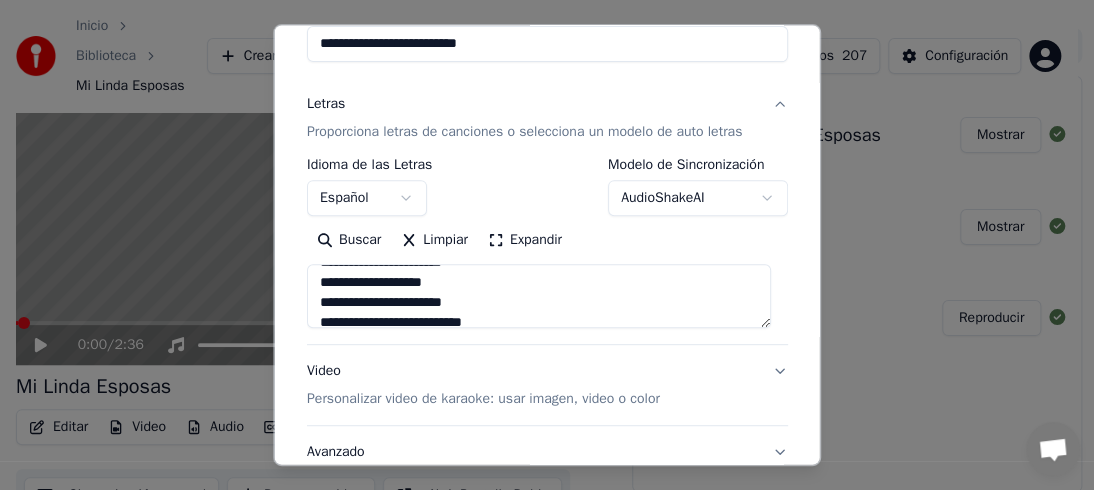 drag, startPoint x: 320, startPoint y: 299, endPoint x: 510, endPoint y: 317, distance: 190.85072 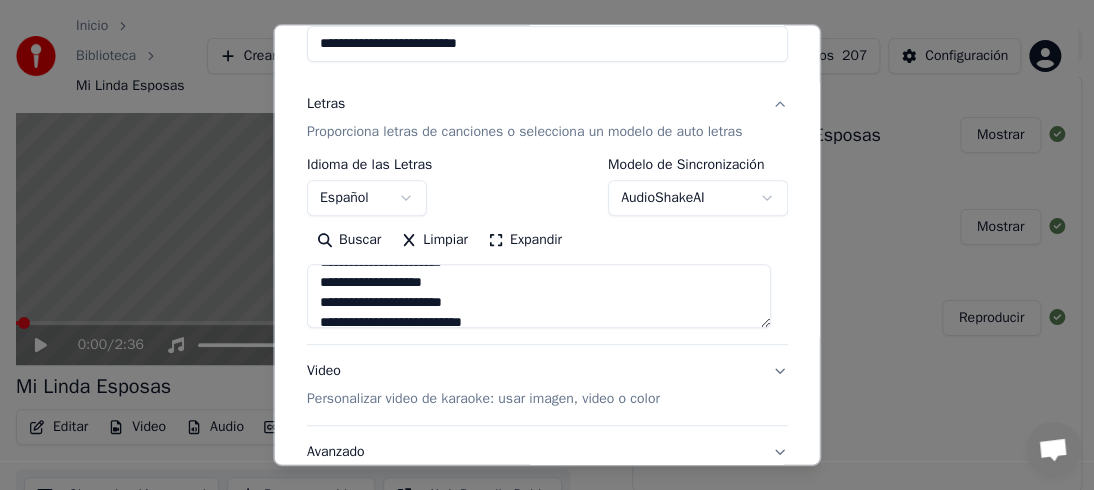 click on "**********" at bounding box center (539, 296) 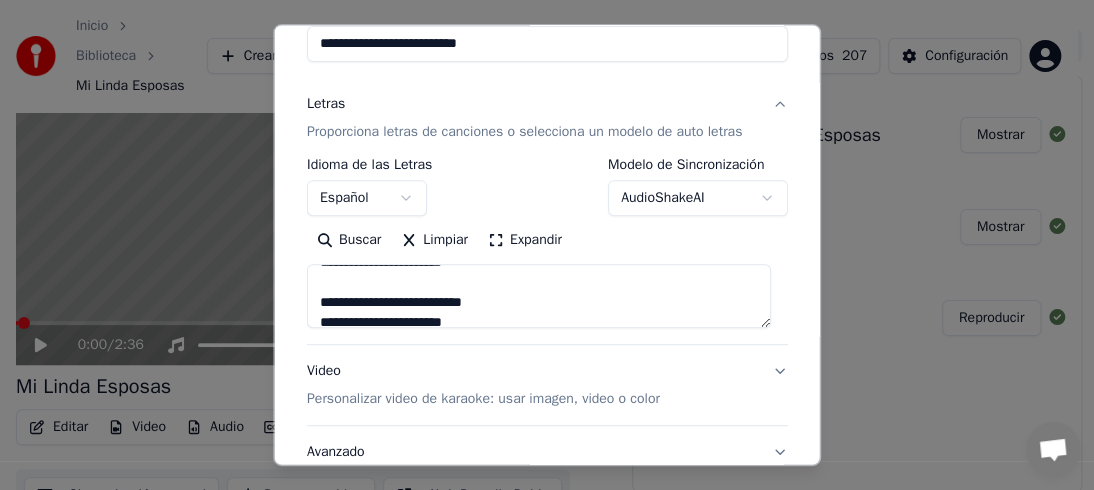 scroll, scrollTop: 360, scrollLeft: 0, axis: vertical 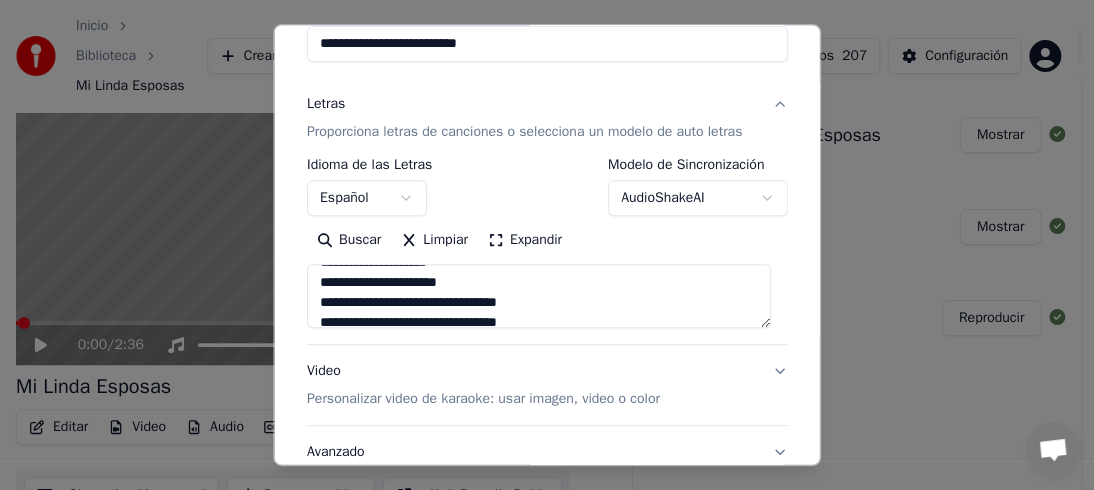 click on "**********" at bounding box center (539, 296) 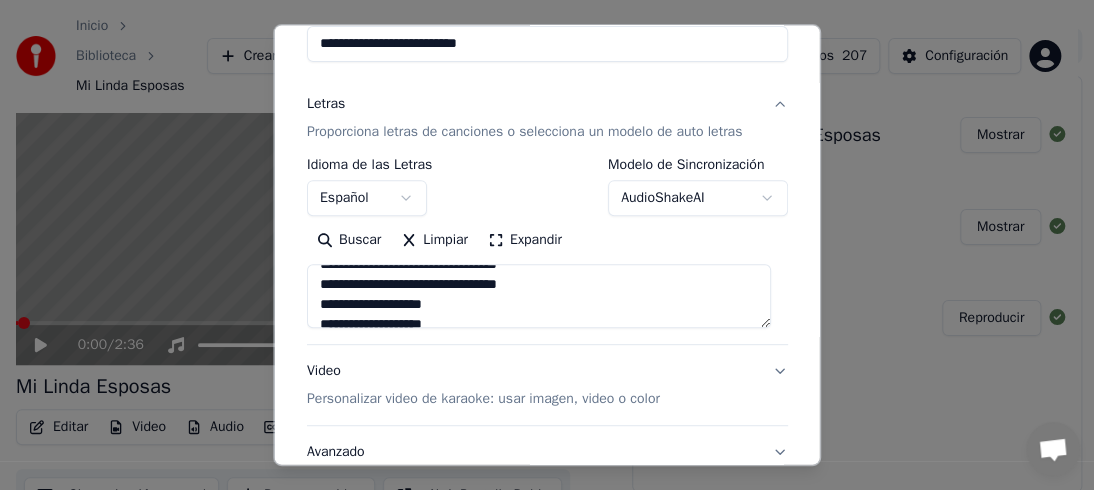 scroll, scrollTop: 432, scrollLeft: 0, axis: vertical 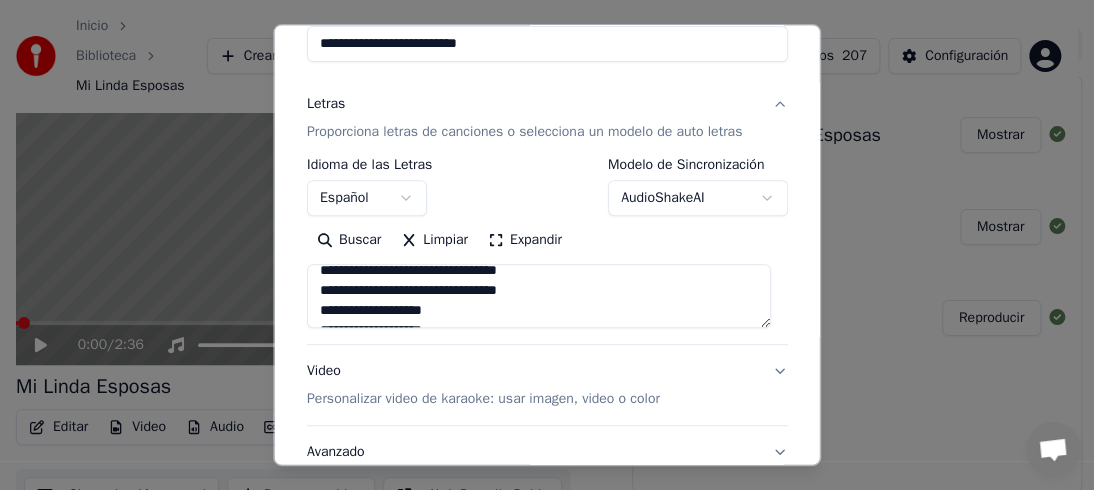 drag, startPoint x: 320, startPoint y: 322, endPoint x: 595, endPoint y: 312, distance: 275.18176 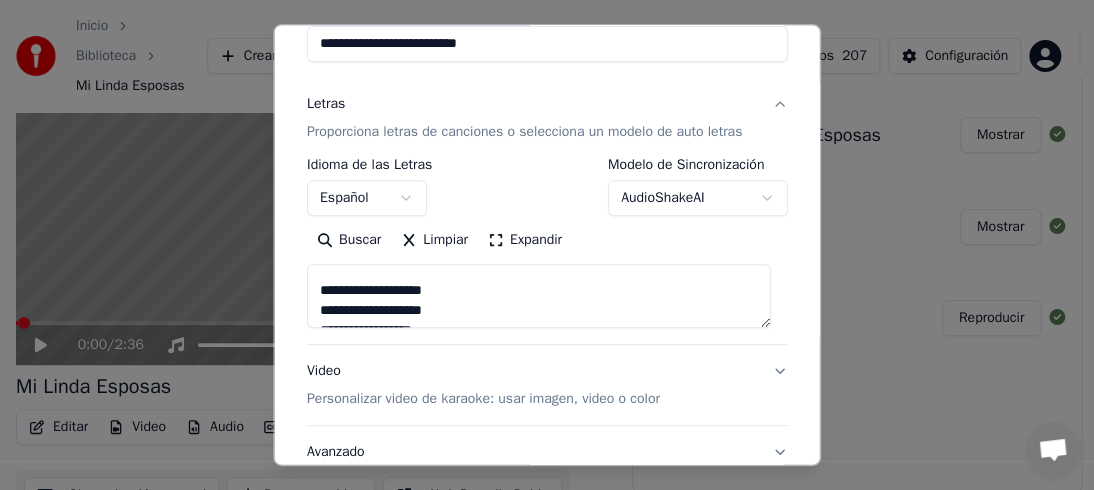 scroll, scrollTop: 427, scrollLeft: 0, axis: vertical 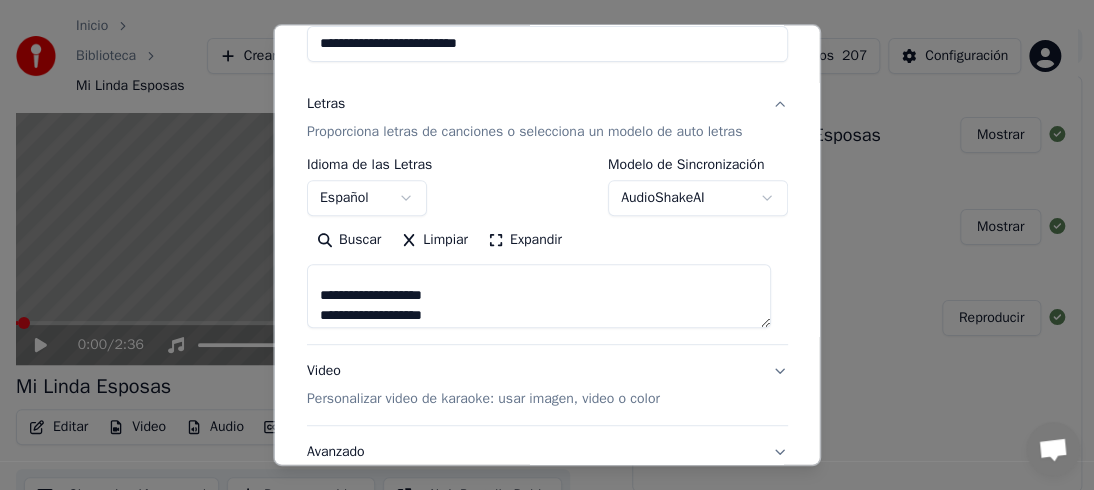 click on "**********" at bounding box center [539, 296] 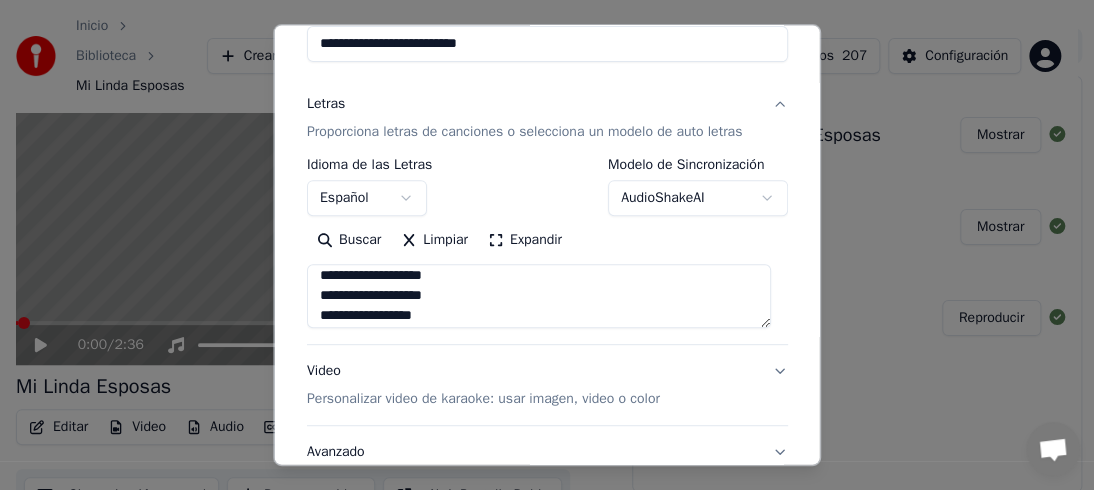scroll, scrollTop: 387, scrollLeft: 0, axis: vertical 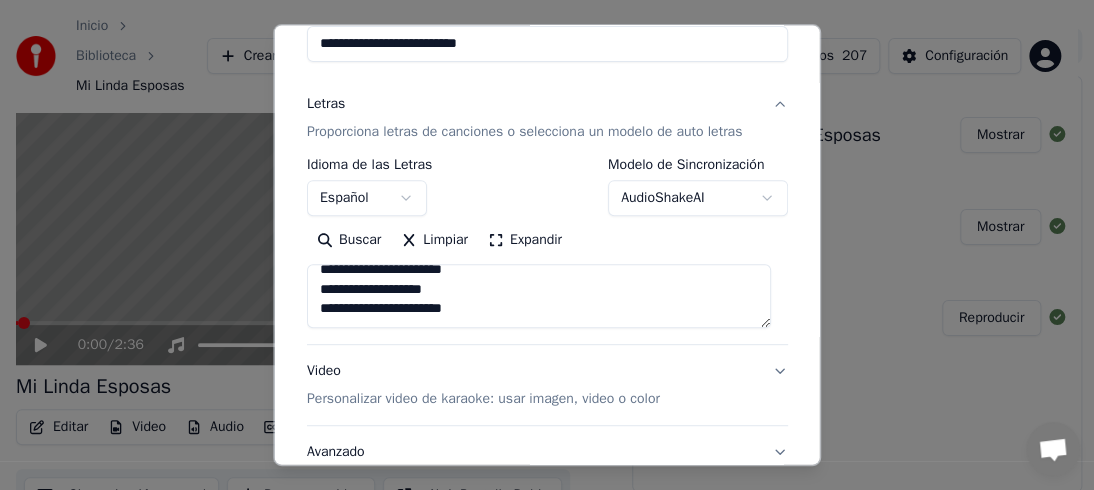 drag, startPoint x: 317, startPoint y: 307, endPoint x: 509, endPoint y: 328, distance: 193.14502 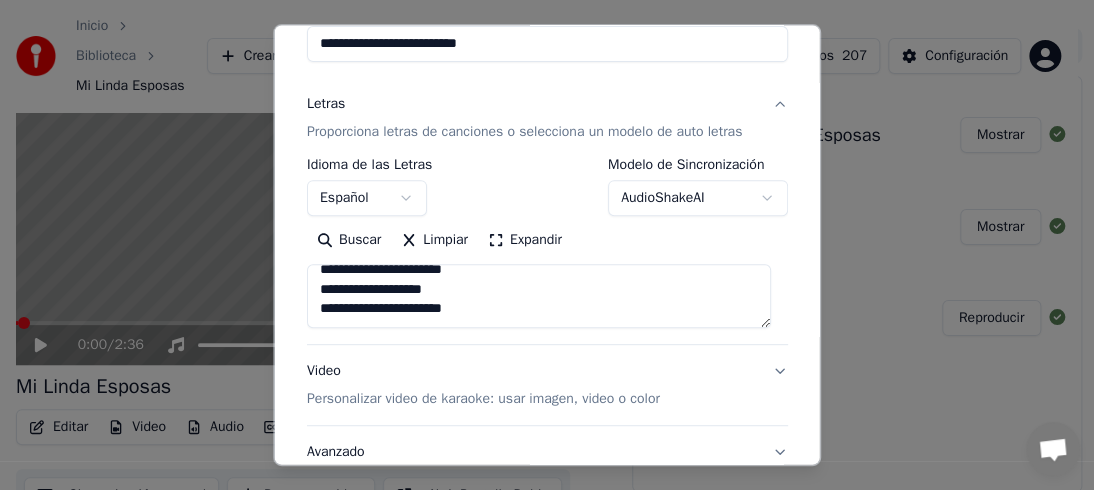 click on "**********" at bounding box center (539, 296) 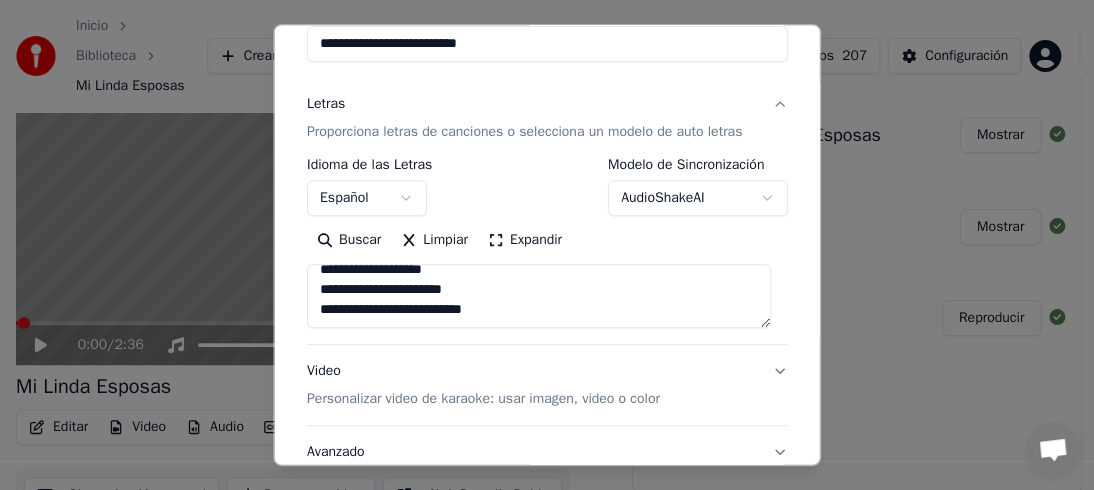 scroll, scrollTop: 573, scrollLeft: 0, axis: vertical 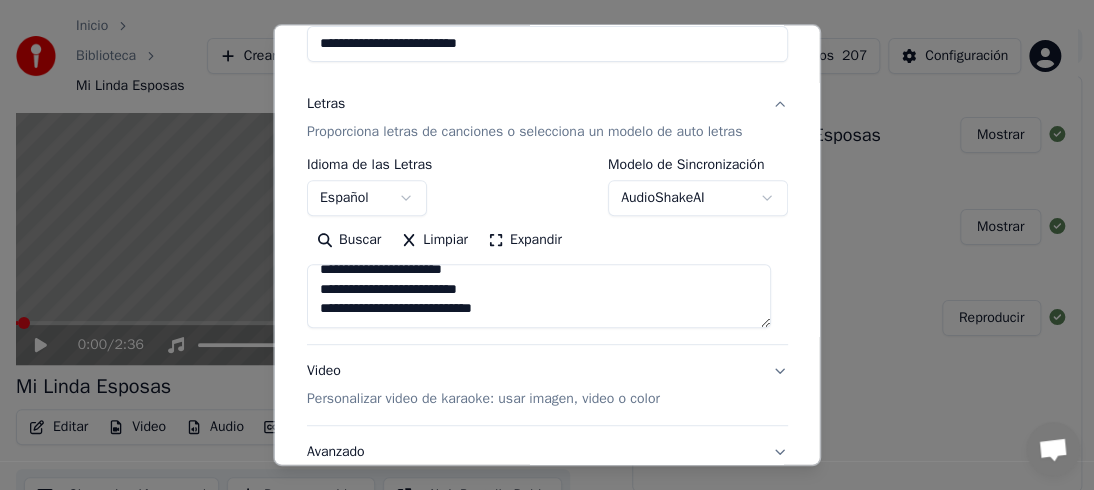 type on "**********" 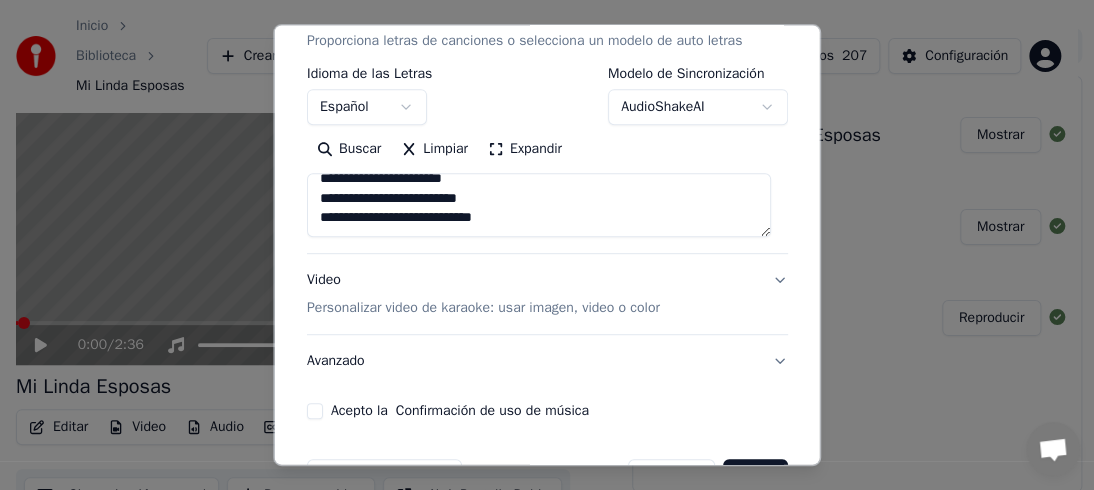 scroll, scrollTop: 315, scrollLeft: 0, axis: vertical 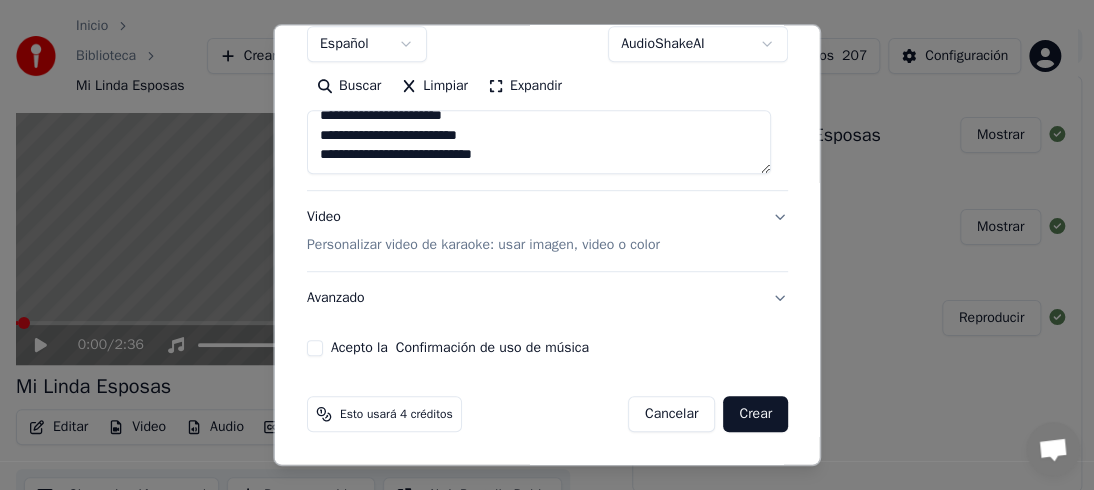 click on "Crear" at bounding box center (755, 414) 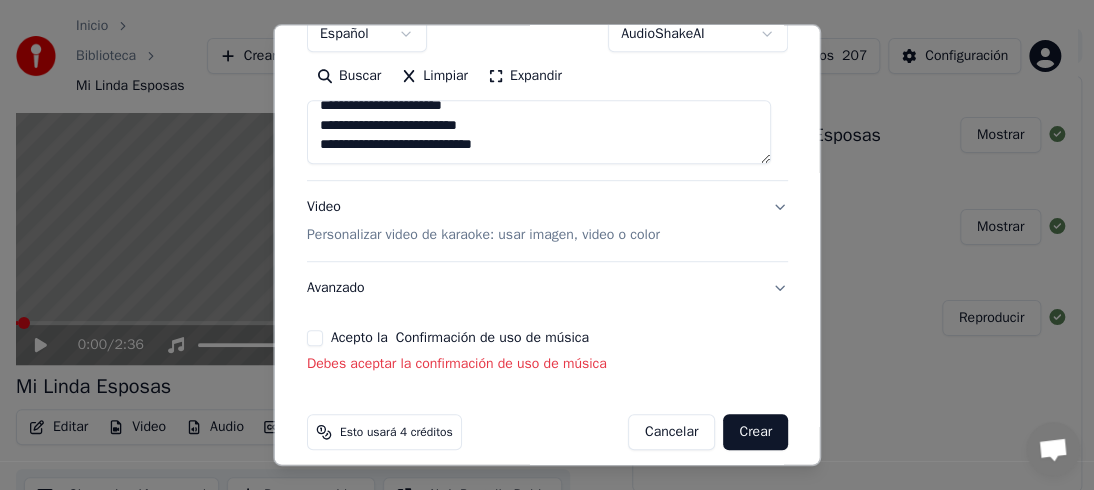 click on "Acepto la   Confirmación de uso de música" at bounding box center [315, 338] 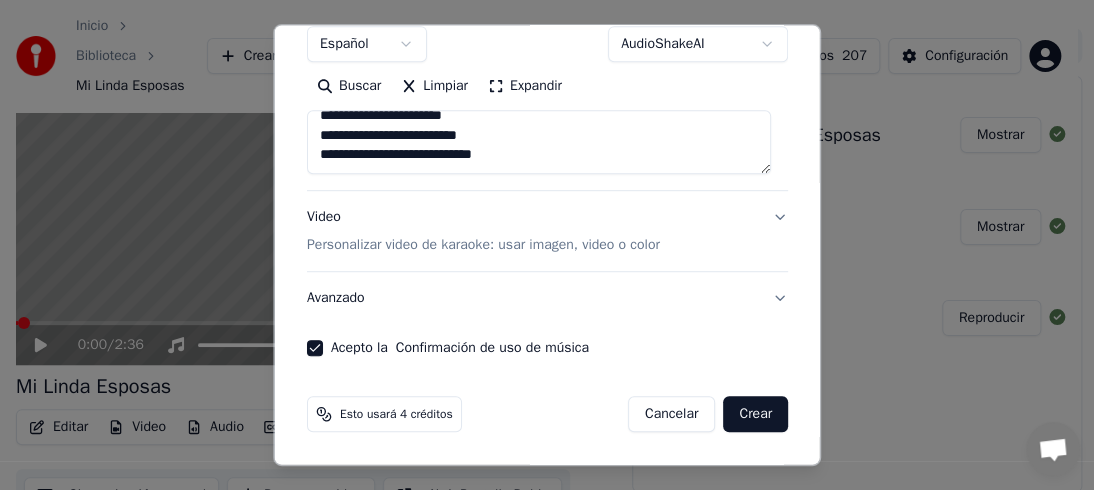 click on "Crear" at bounding box center (755, 414) 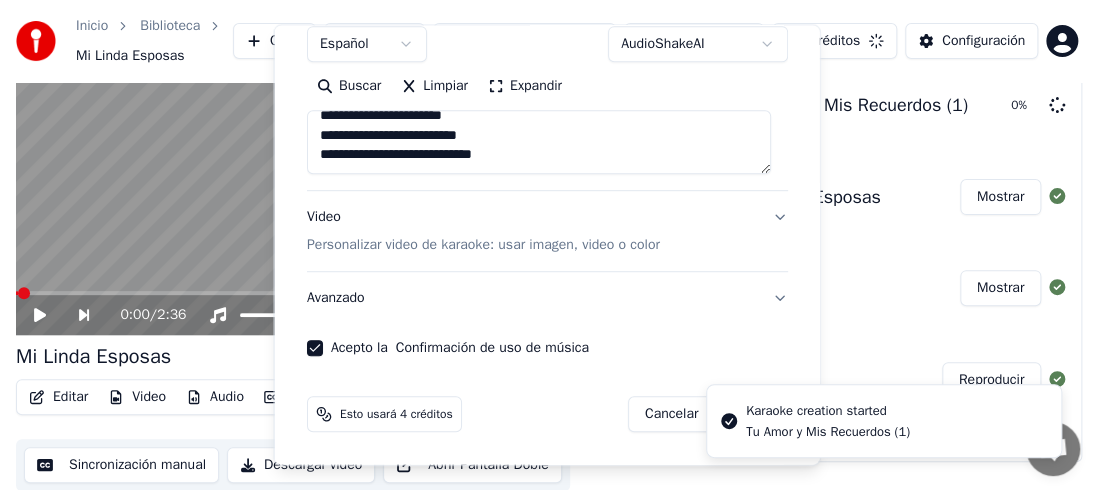 type 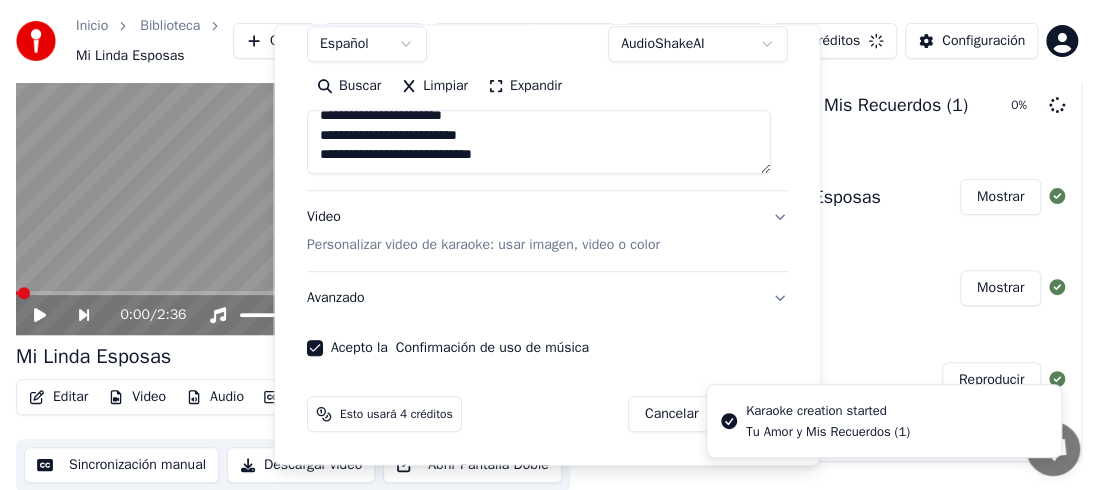 type 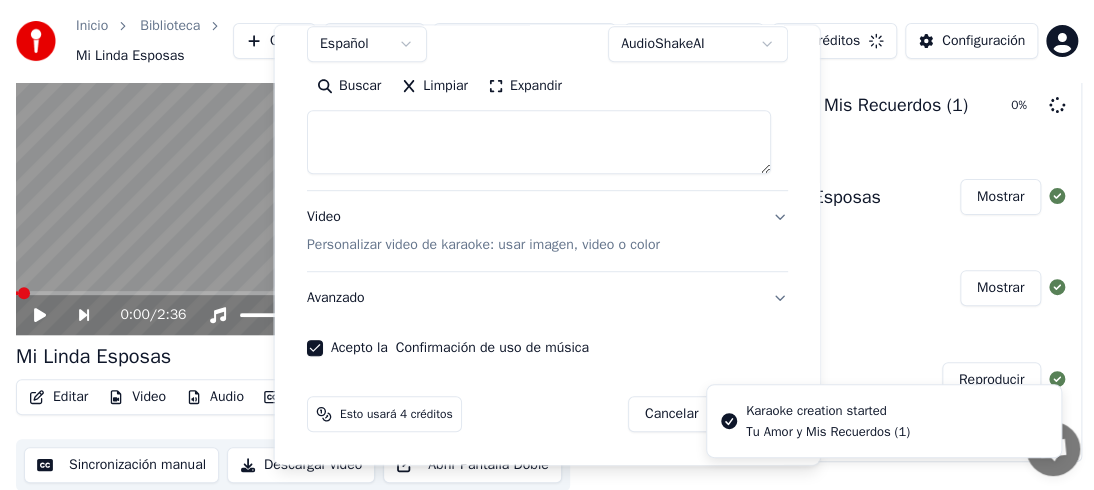 select 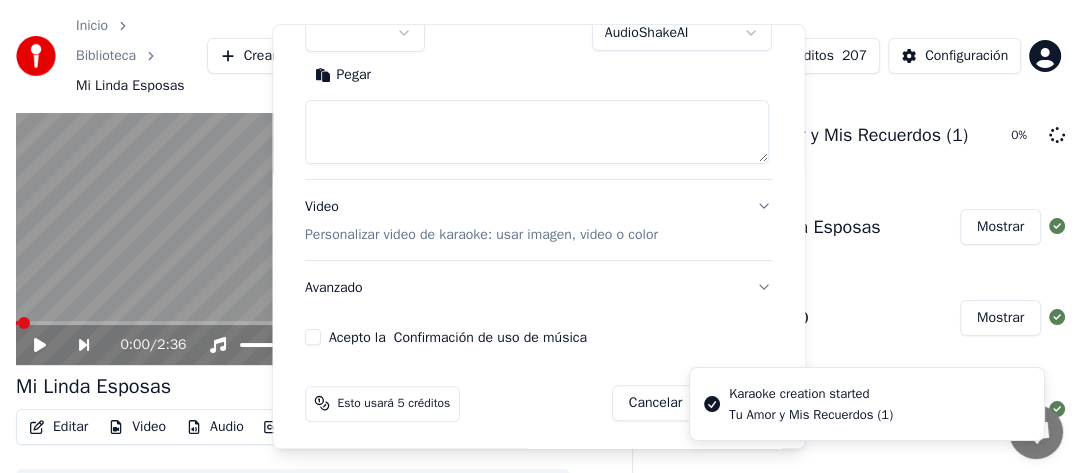 scroll, scrollTop: 0, scrollLeft: 0, axis: both 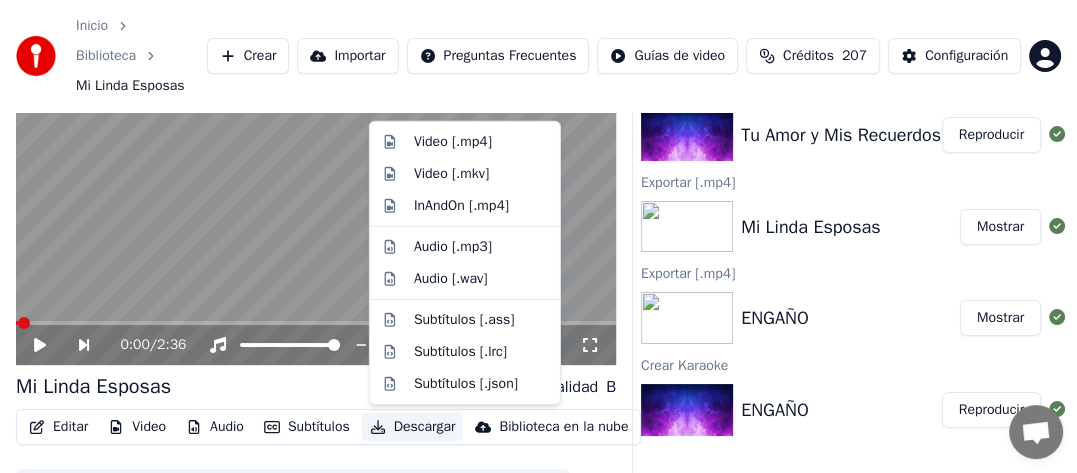 click on "Descargar" at bounding box center [413, 427] 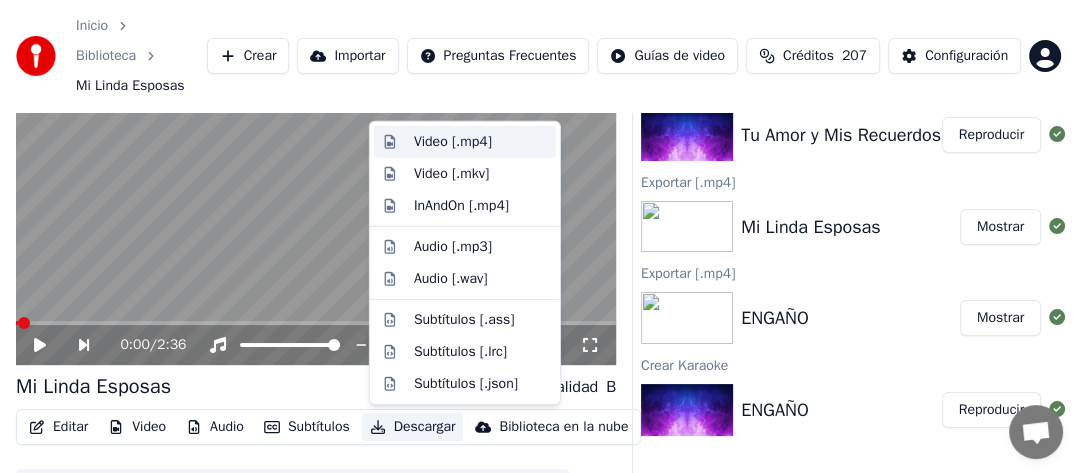click on "Video [.mp4]" at bounding box center (453, 142) 